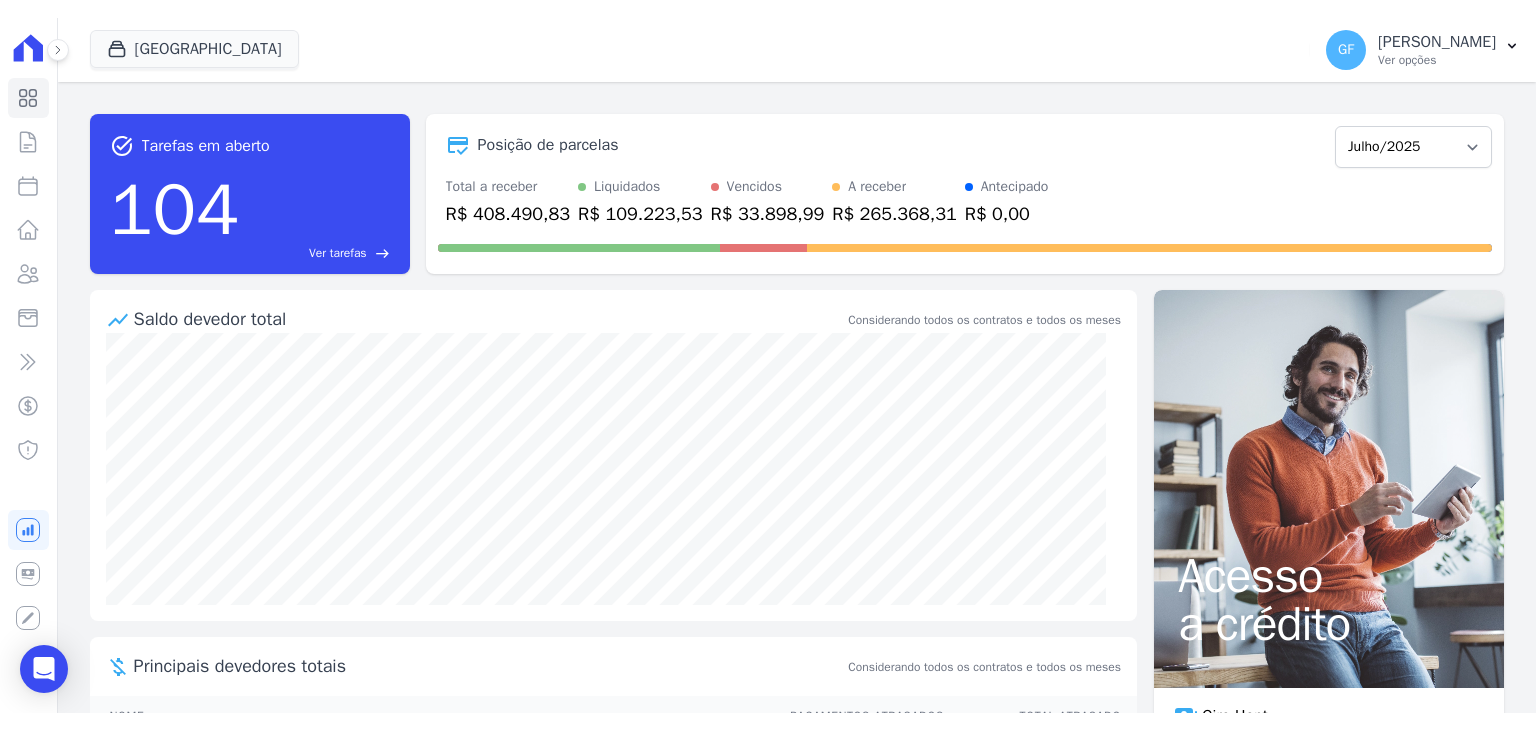 scroll, scrollTop: 0, scrollLeft: 0, axis: both 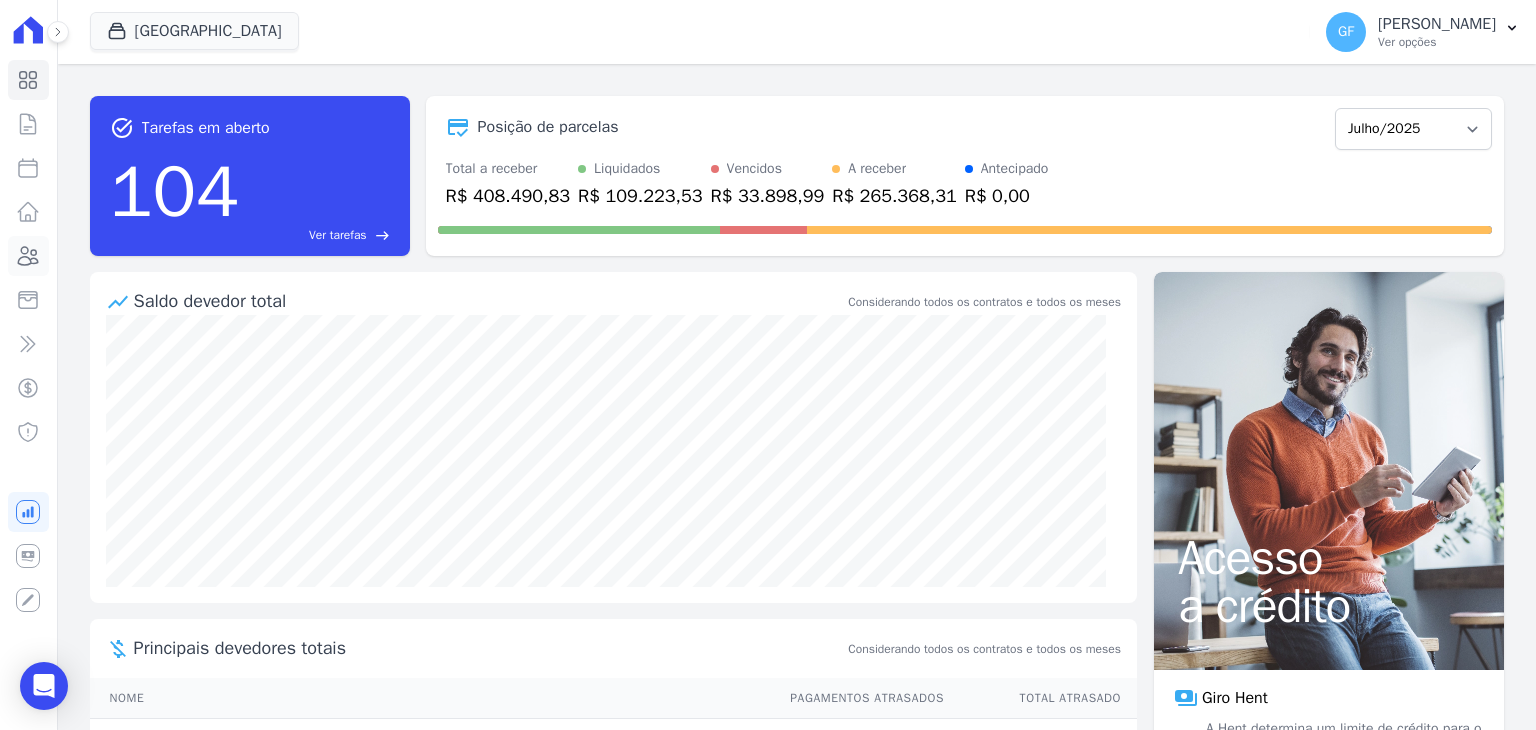 click on "Clientes" at bounding box center [28, 256] 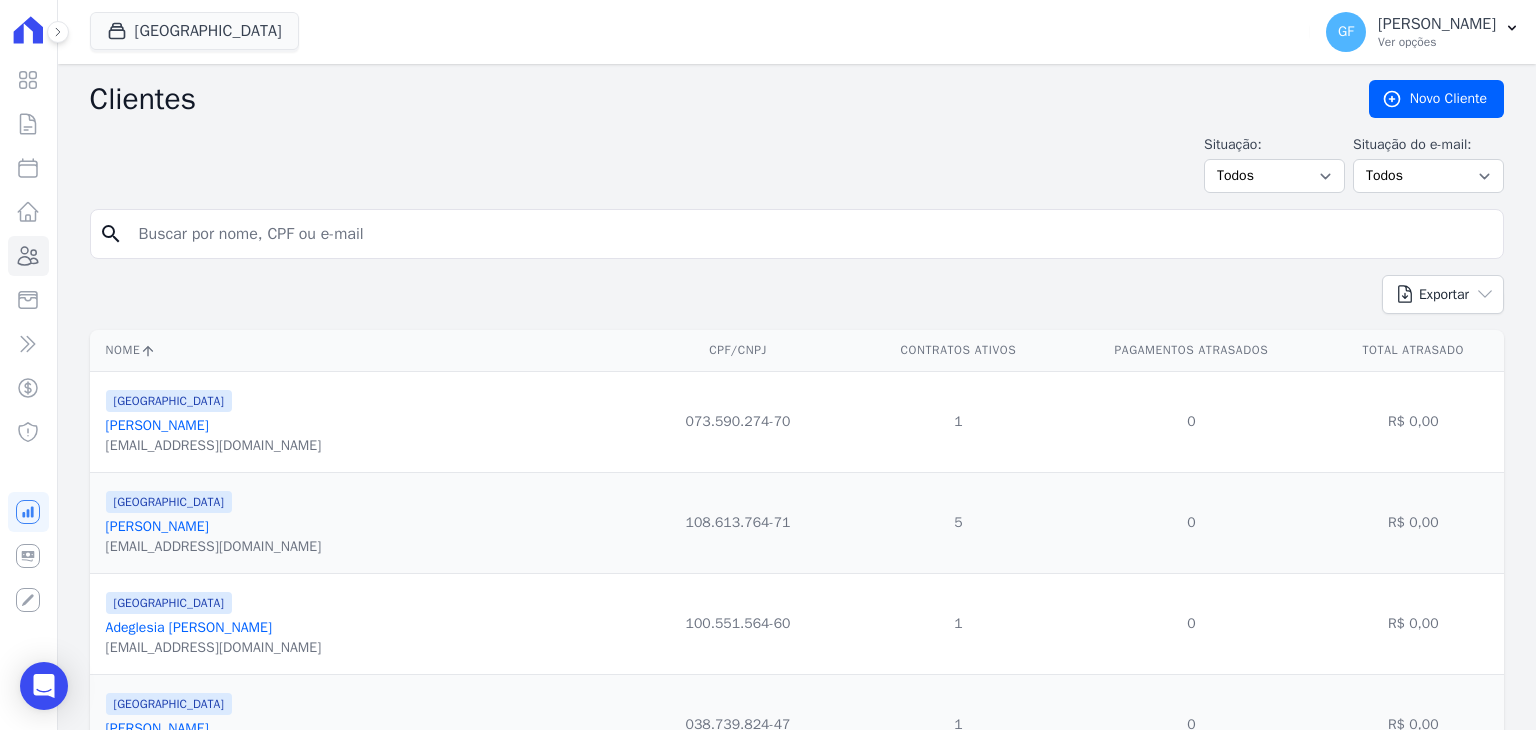 click on "search" at bounding box center [797, 234] 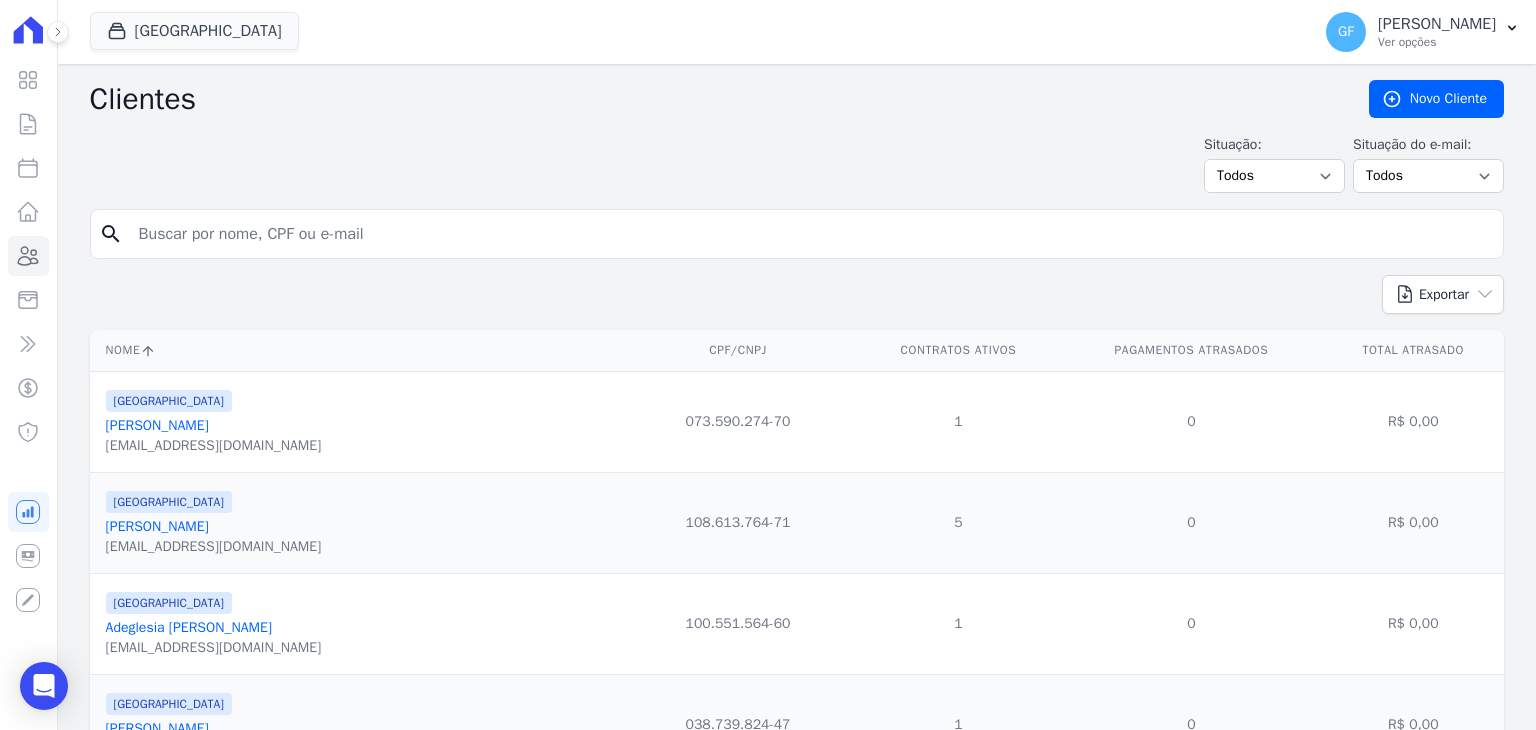 click at bounding box center (811, 234) 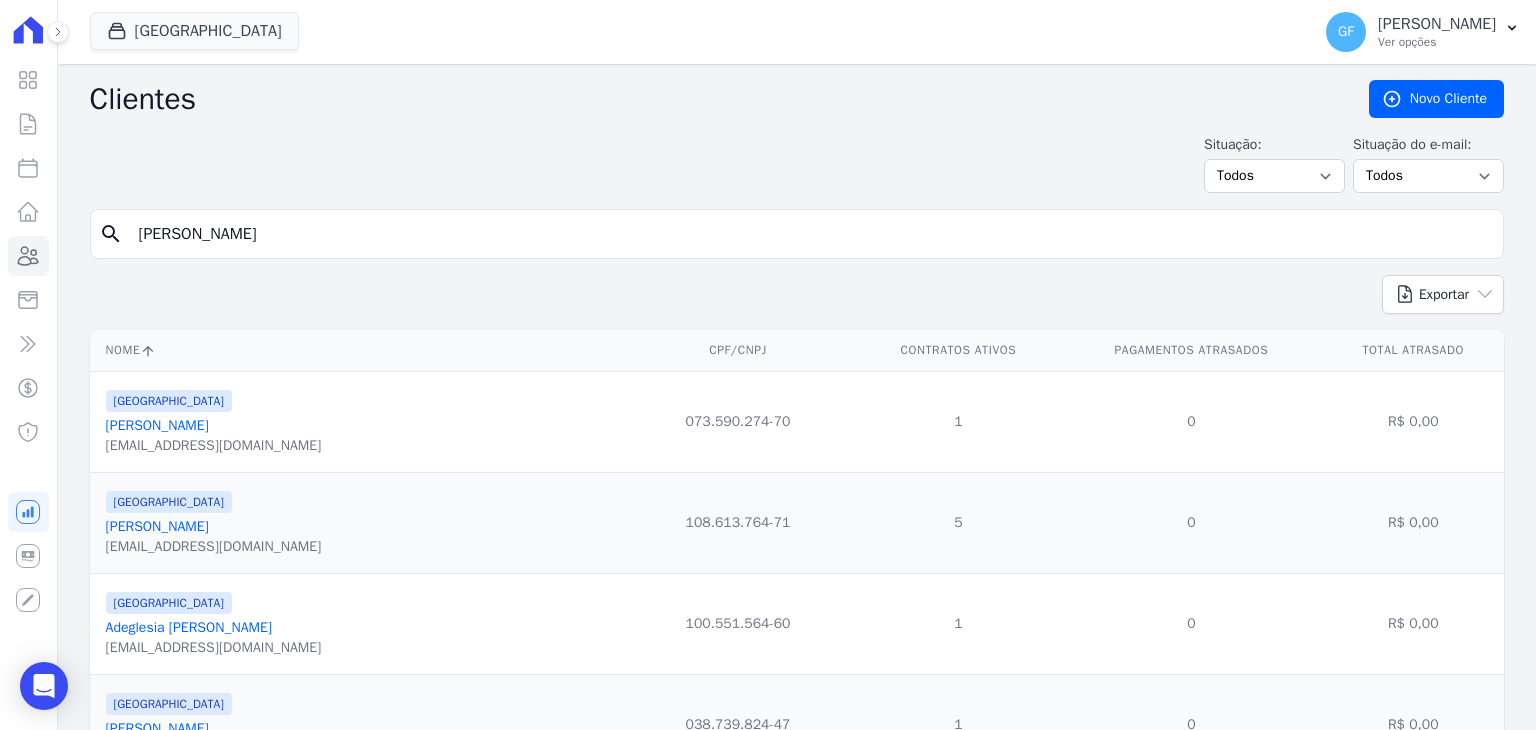 type on "[PERSON_NAME]" 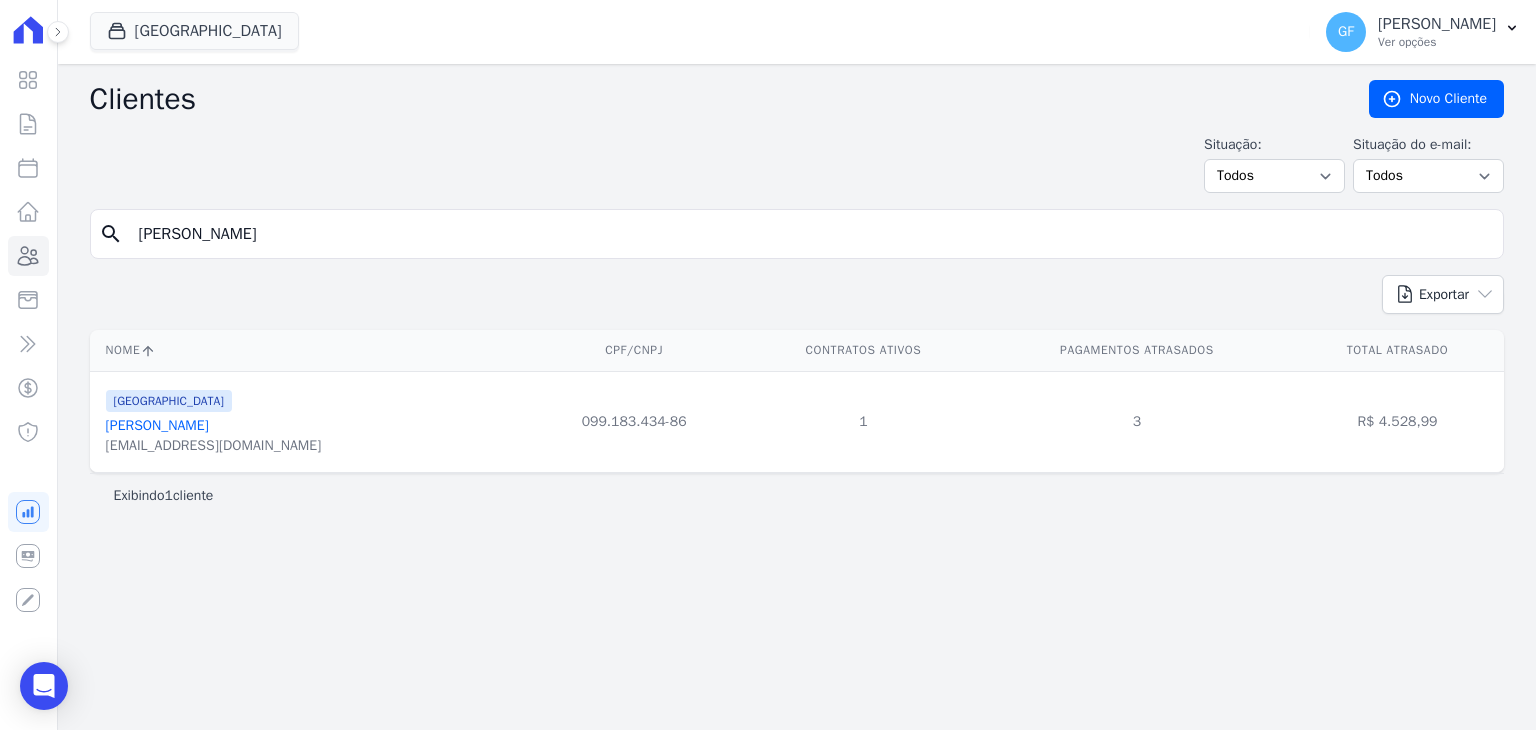 click on "[PERSON_NAME]" at bounding box center [157, 425] 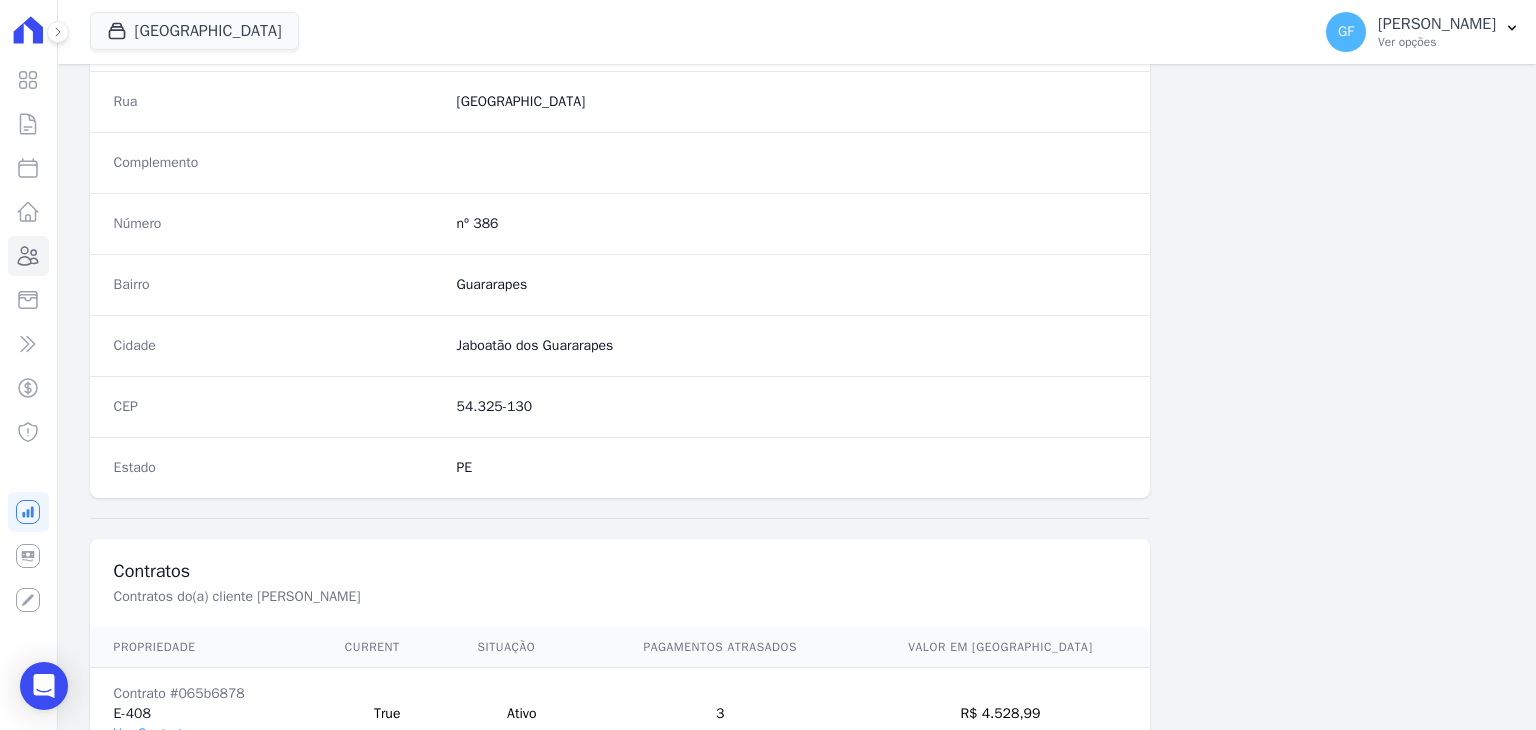scroll, scrollTop: 1135, scrollLeft: 0, axis: vertical 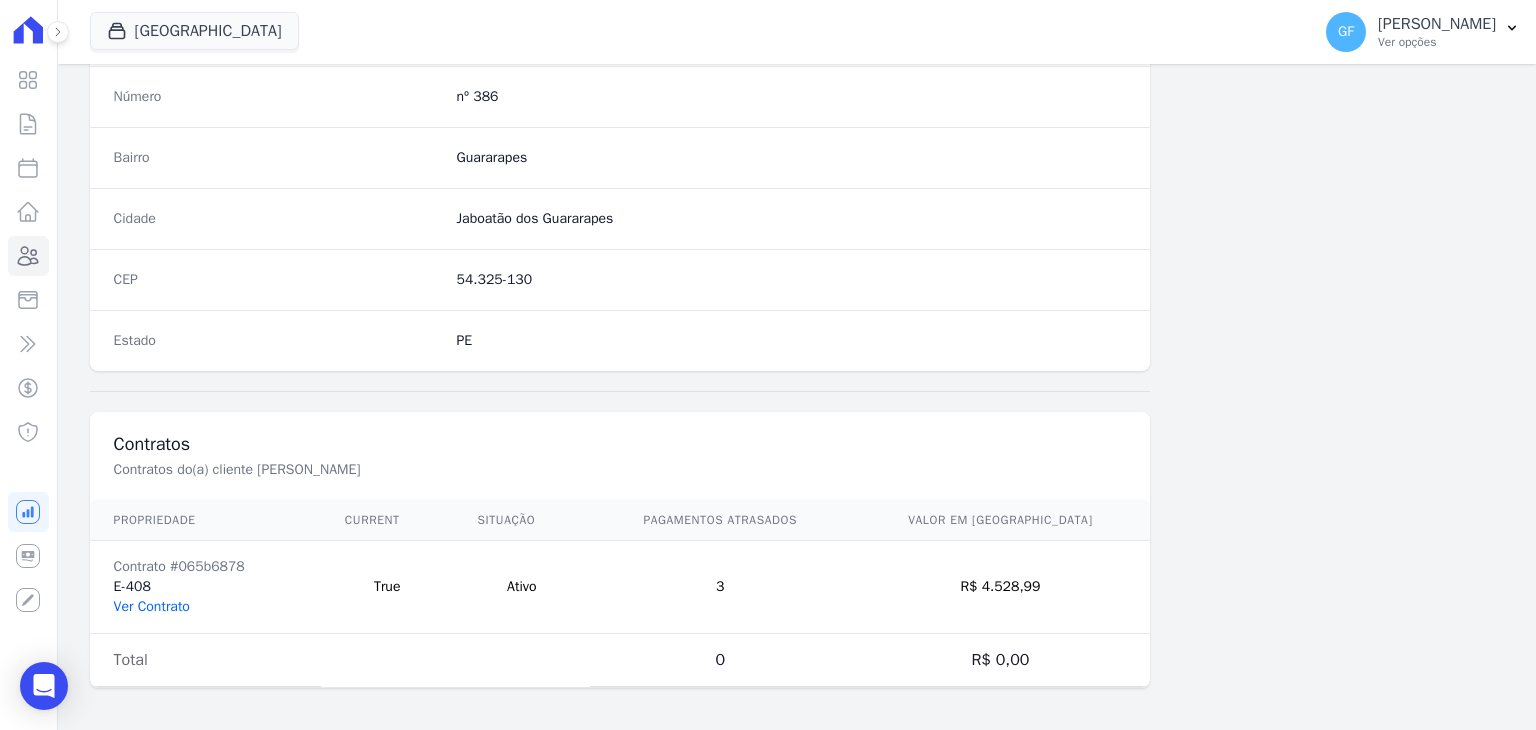 click on "Ver Contrato" at bounding box center (152, 606) 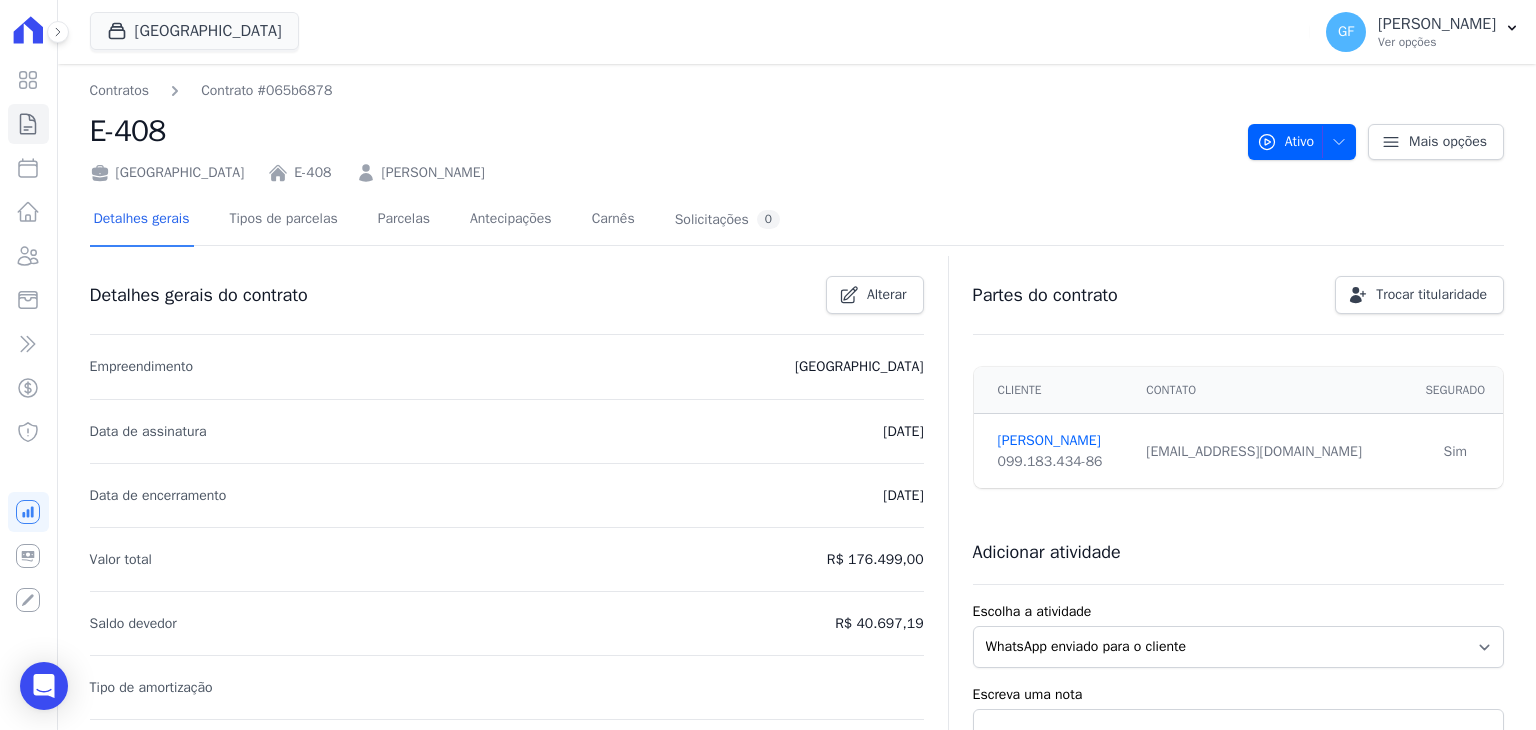 click on "Detalhes gerais
Tipos de parcelas
[GEOGRAPHIC_DATA]
Antecipações
Carnês
Solicitações
0" at bounding box center [437, 220] 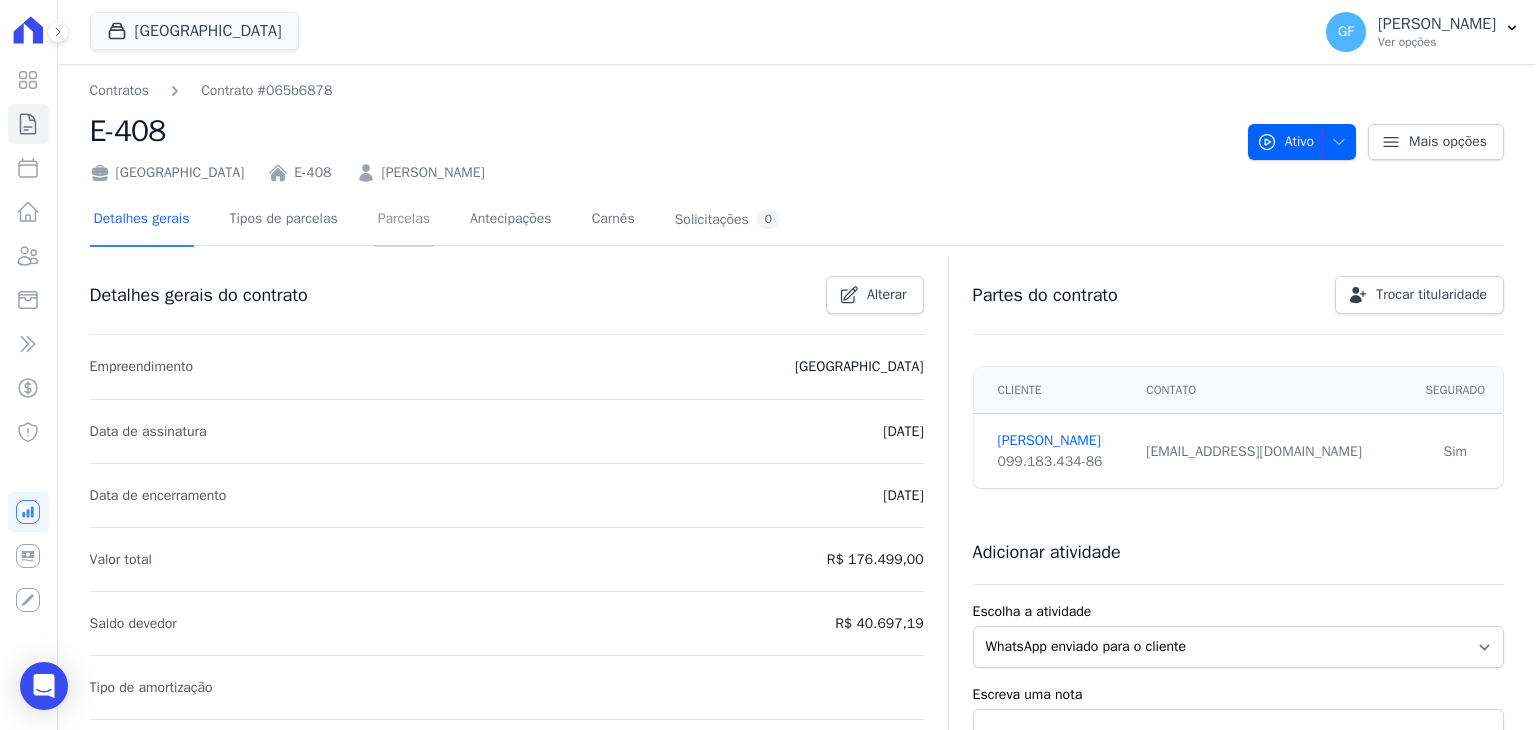 click on "Parcelas" at bounding box center (404, 220) 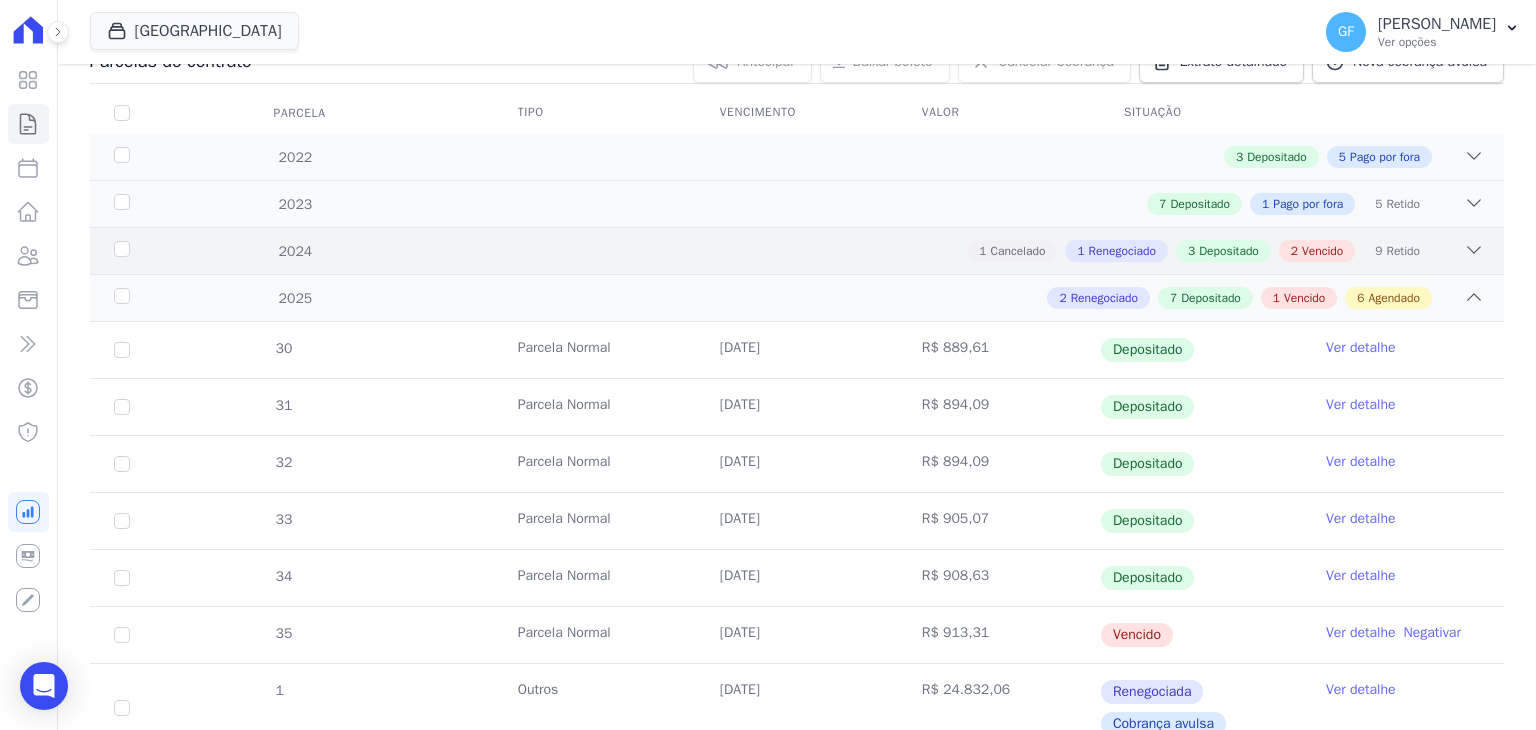 scroll, scrollTop: 500, scrollLeft: 0, axis: vertical 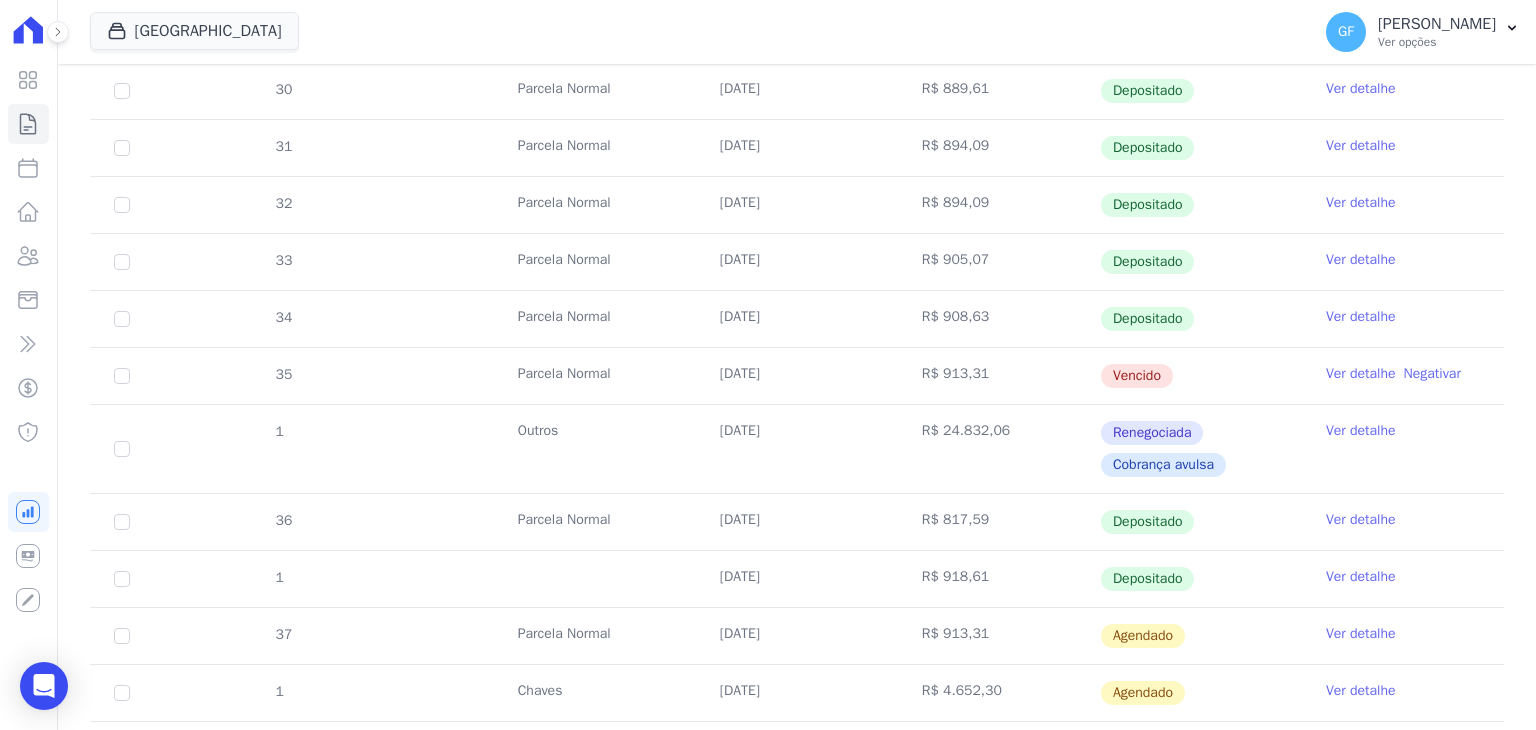 drag, startPoint x: 711, startPoint y: 374, endPoint x: 1044, endPoint y: 393, distance: 333.5416 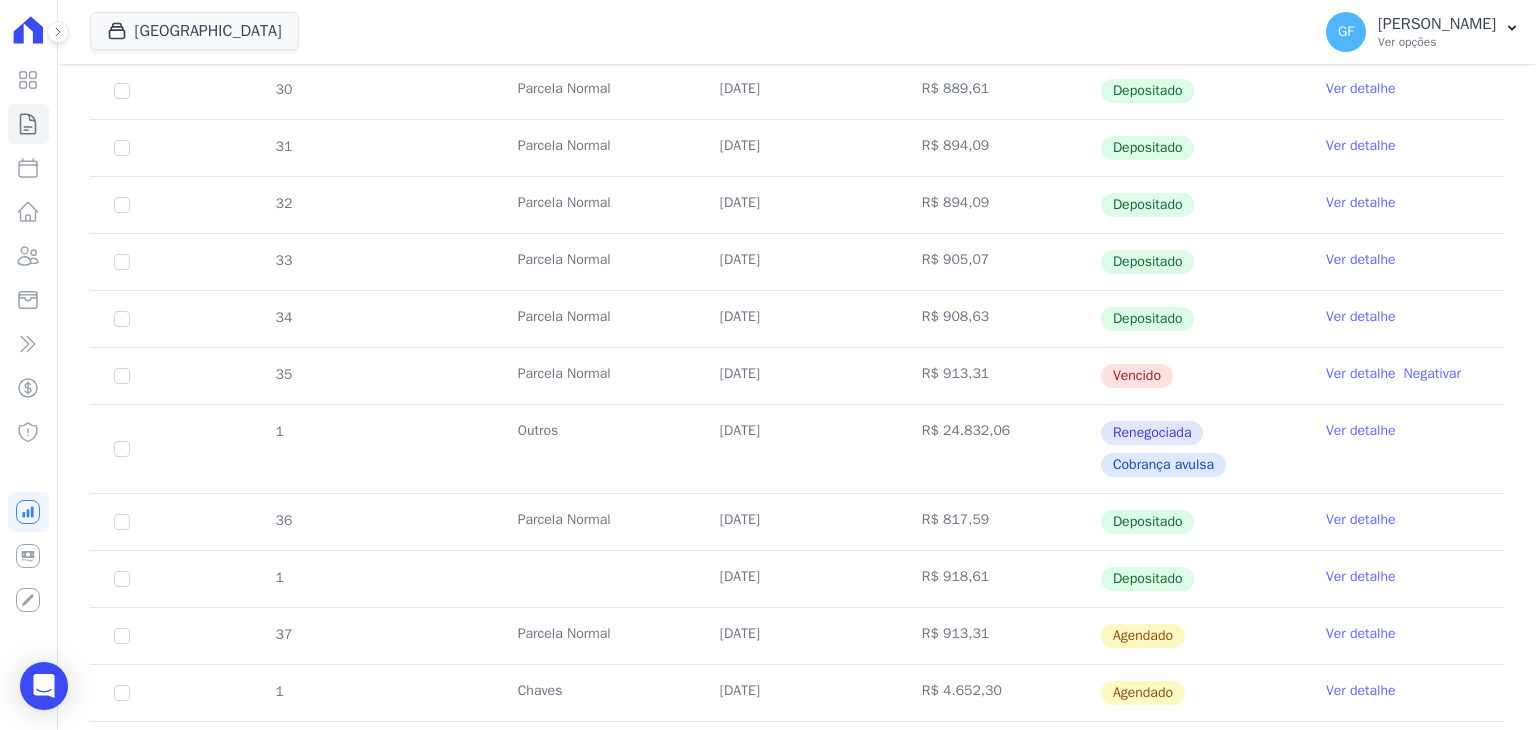 click on "Ver detalhe" at bounding box center (1361, 374) 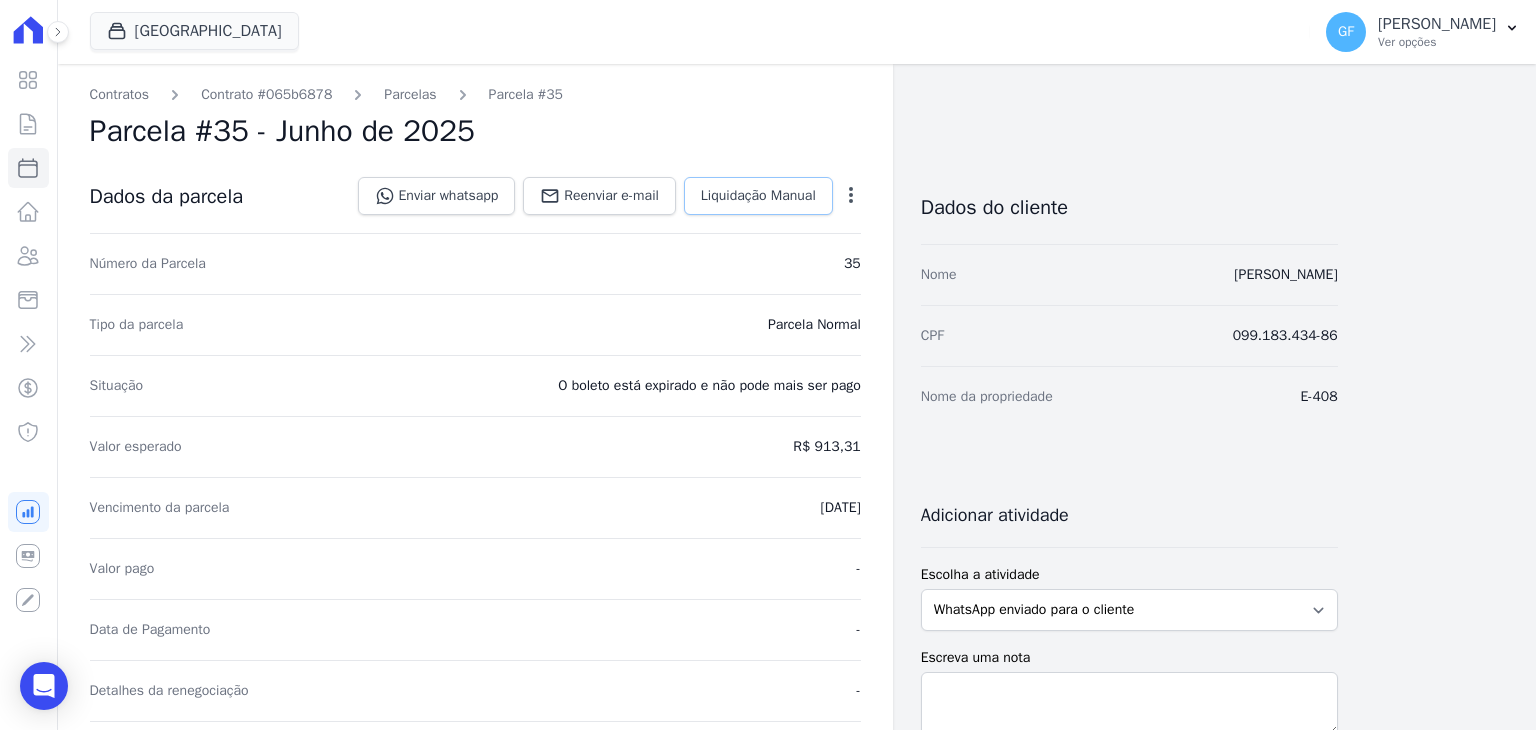 click on "Liquidação Manual" at bounding box center [758, 196] 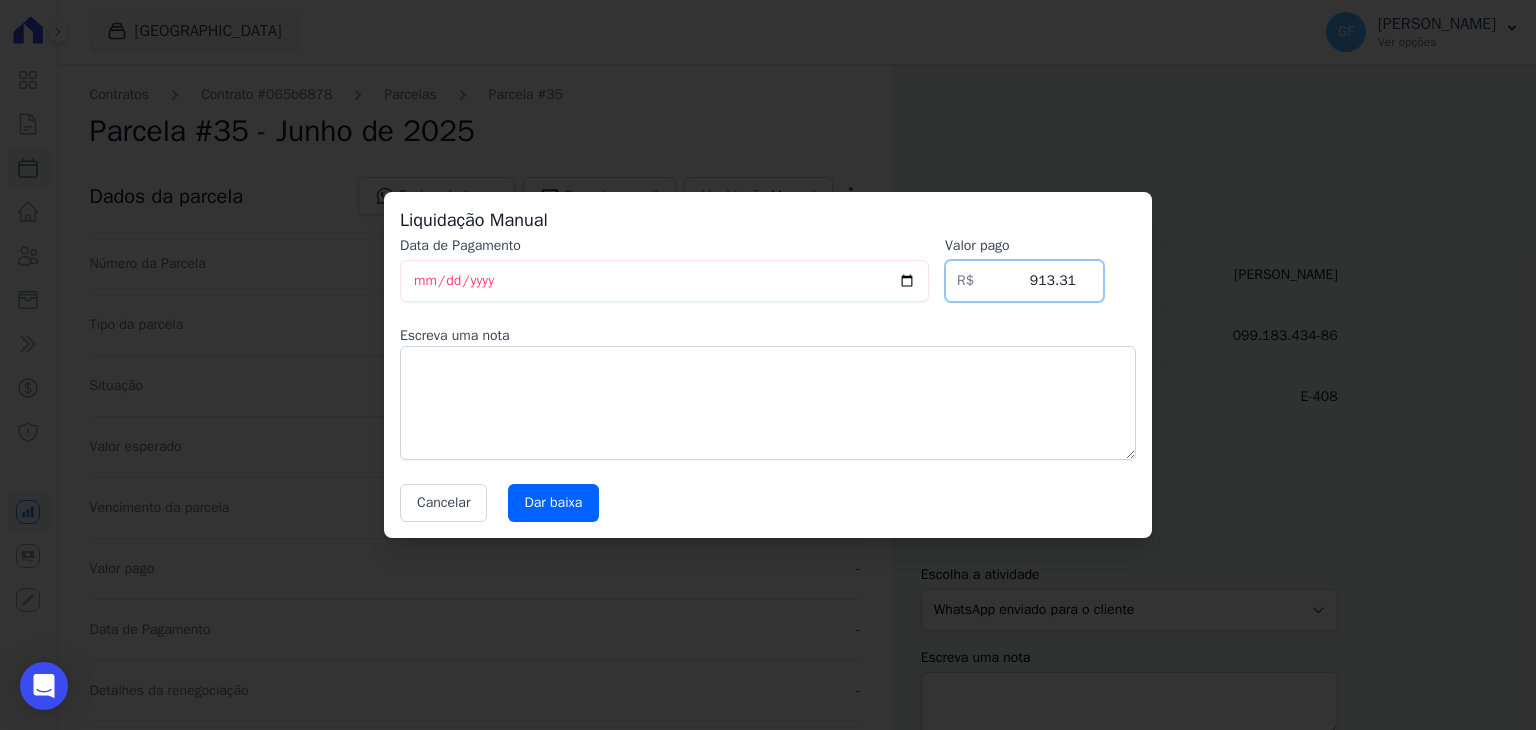 drag, startPoint x: 1020, startPoint y: 299, endPoint x: 1292, endPoint y: 320, distance: 272.80945 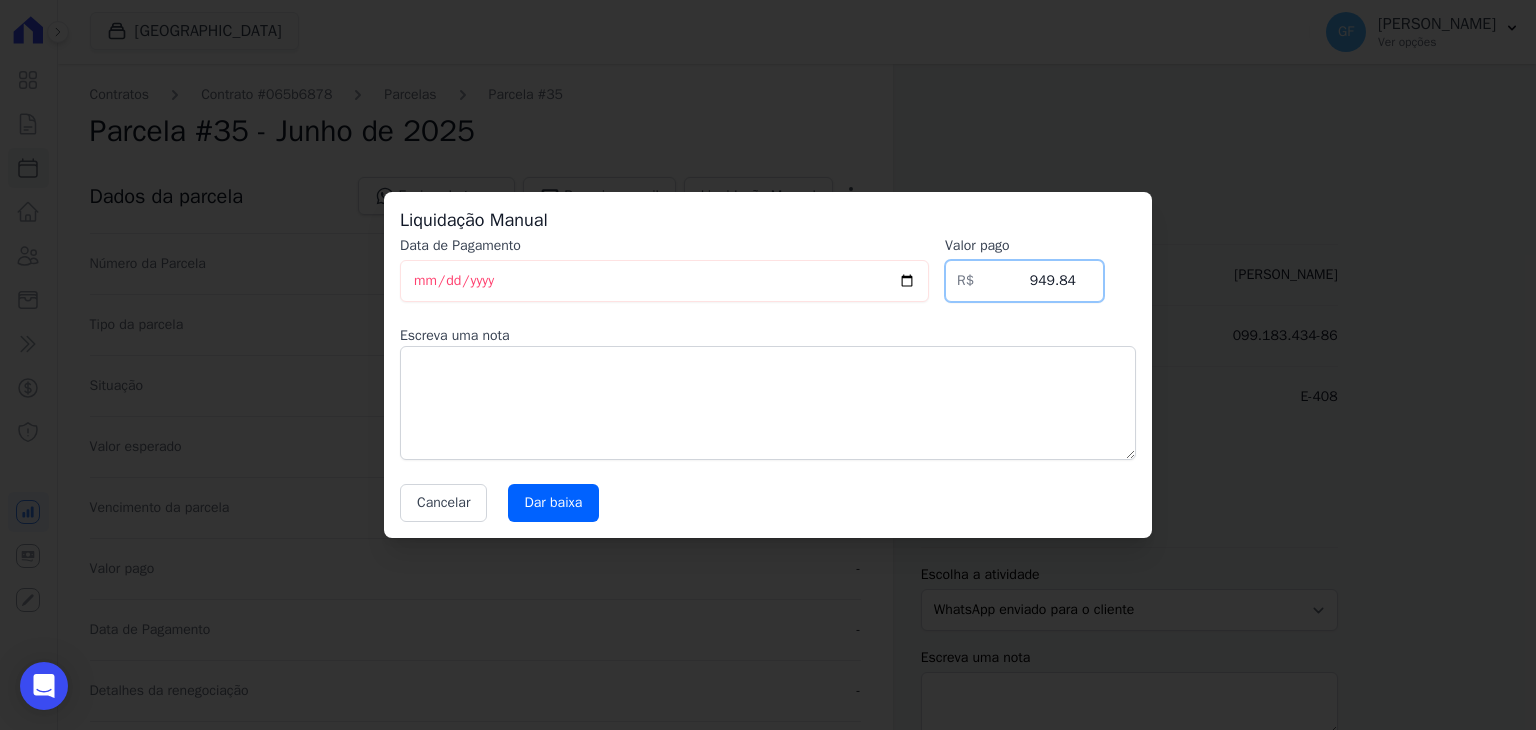 type on "949.84" 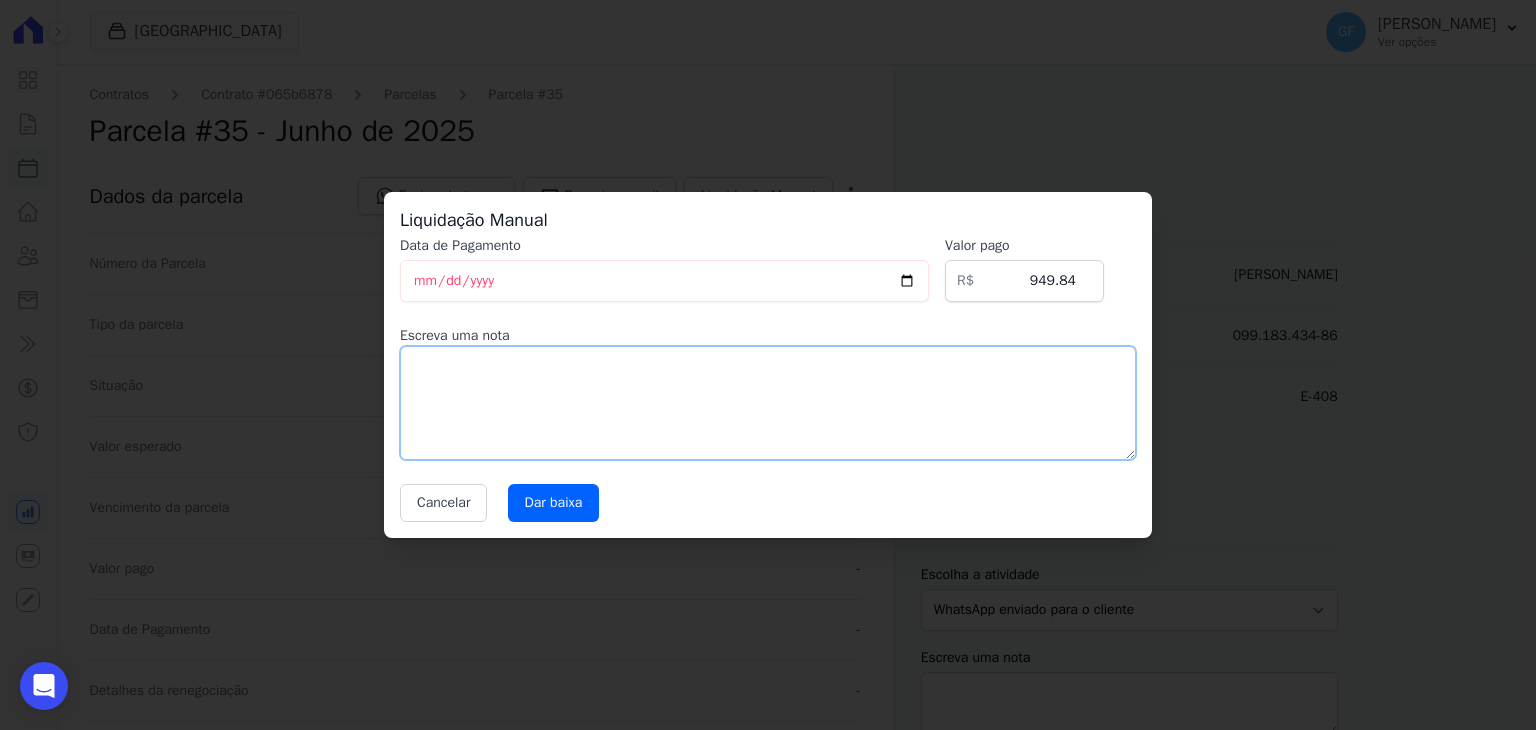 click at bounding box center [768, 403] 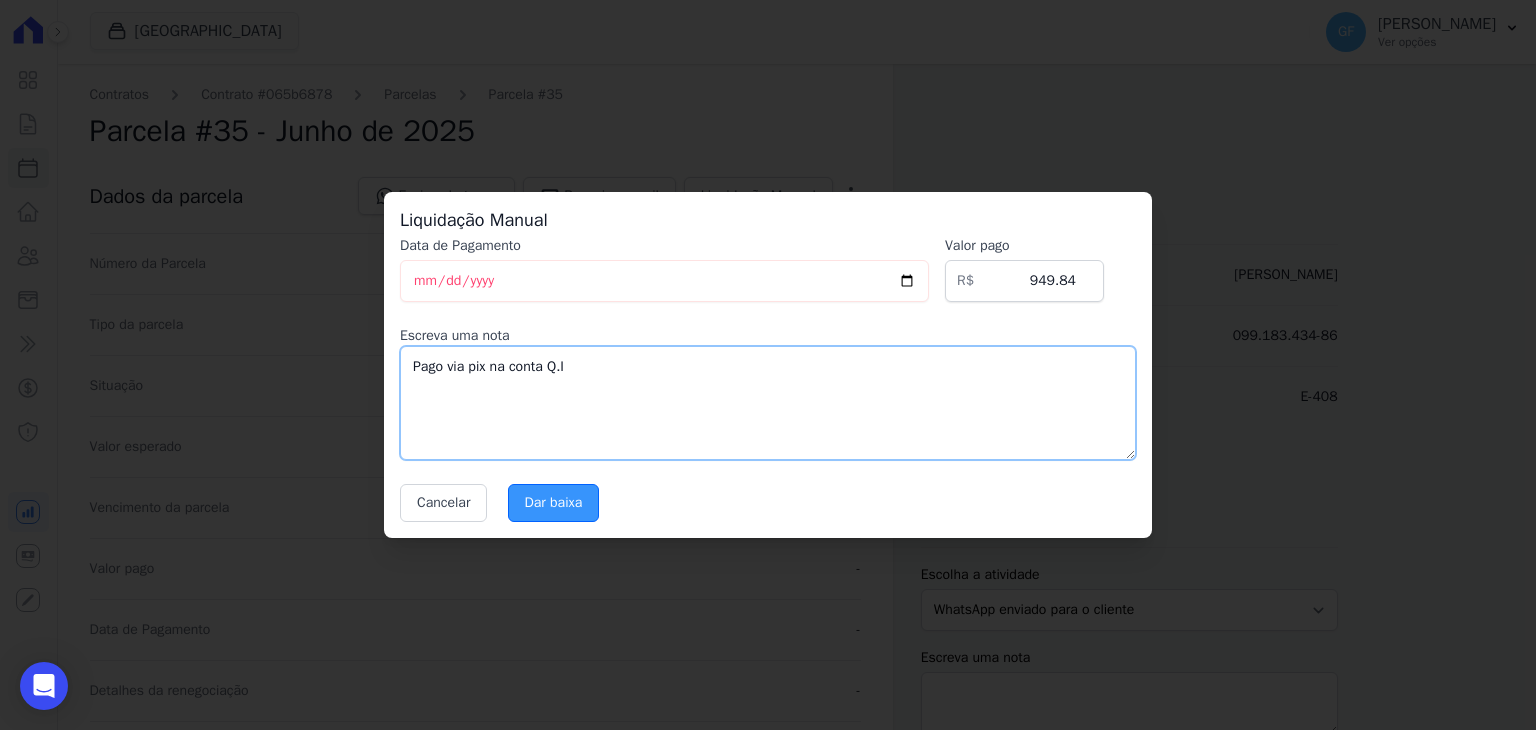 type on "Pago via pix na conta Q.I" 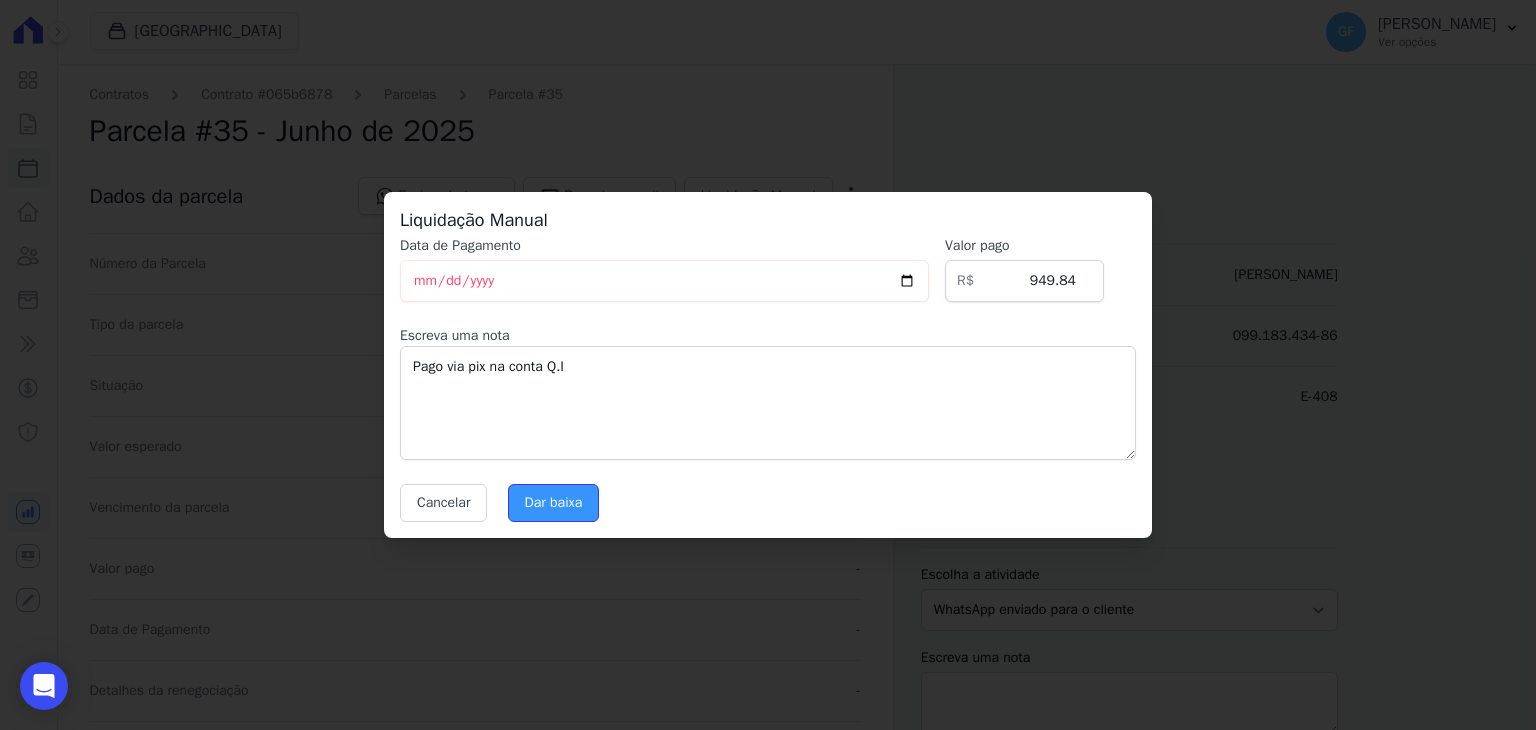 click on "Dar baixa" at bounding box center [554, 503] 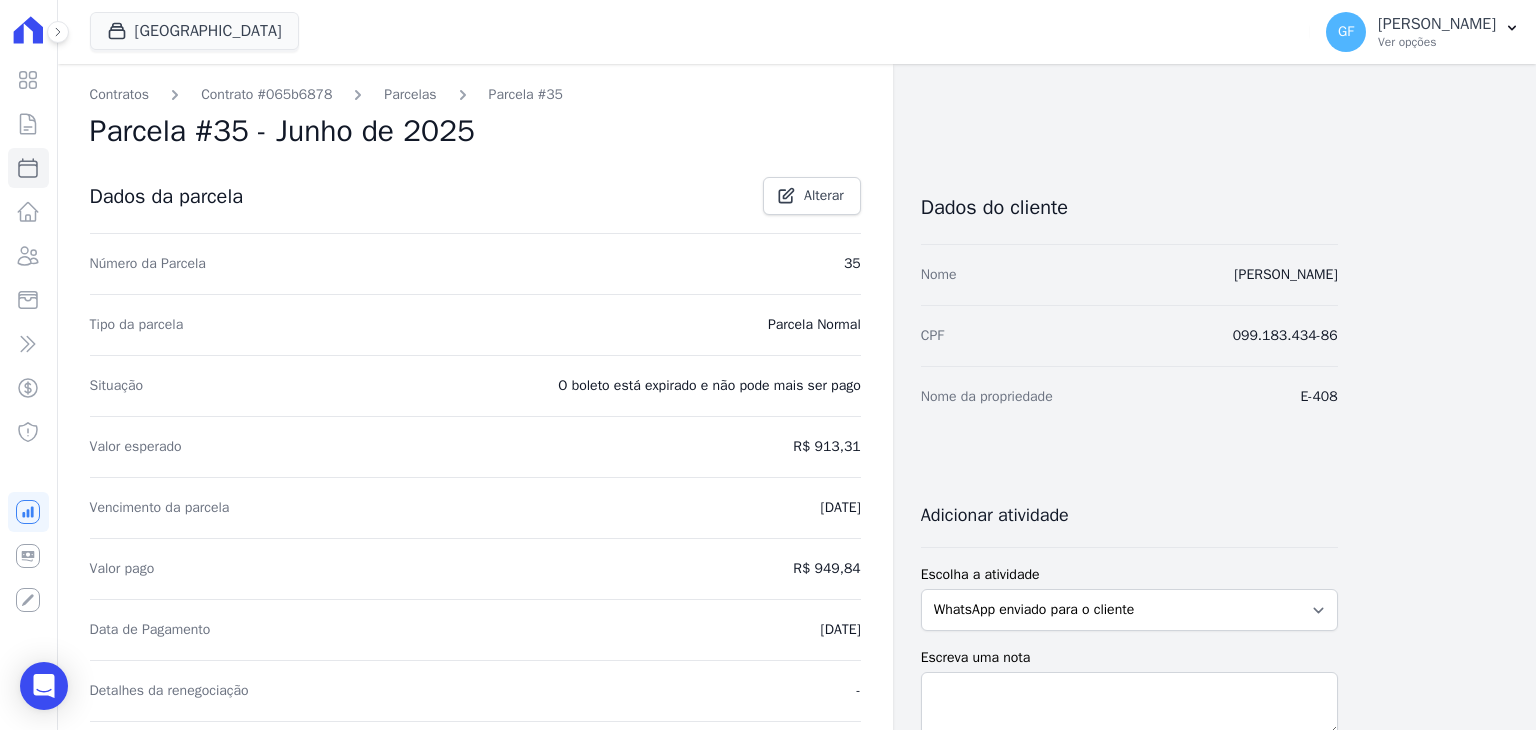 click on "Parcelas" at bounding box center [410, 94] 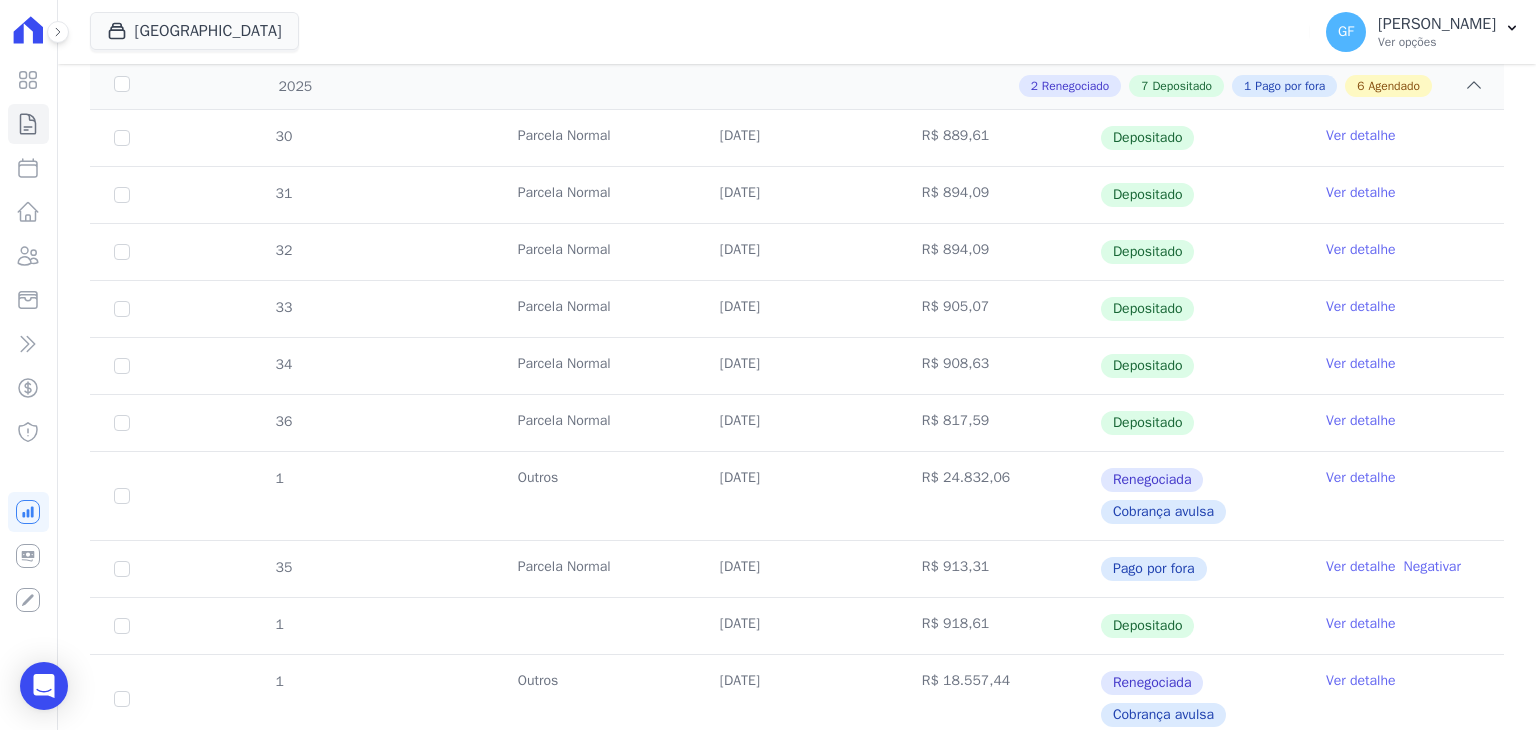 scroll, scrollTop: 500, scrollLeft: 0, axis: vertical 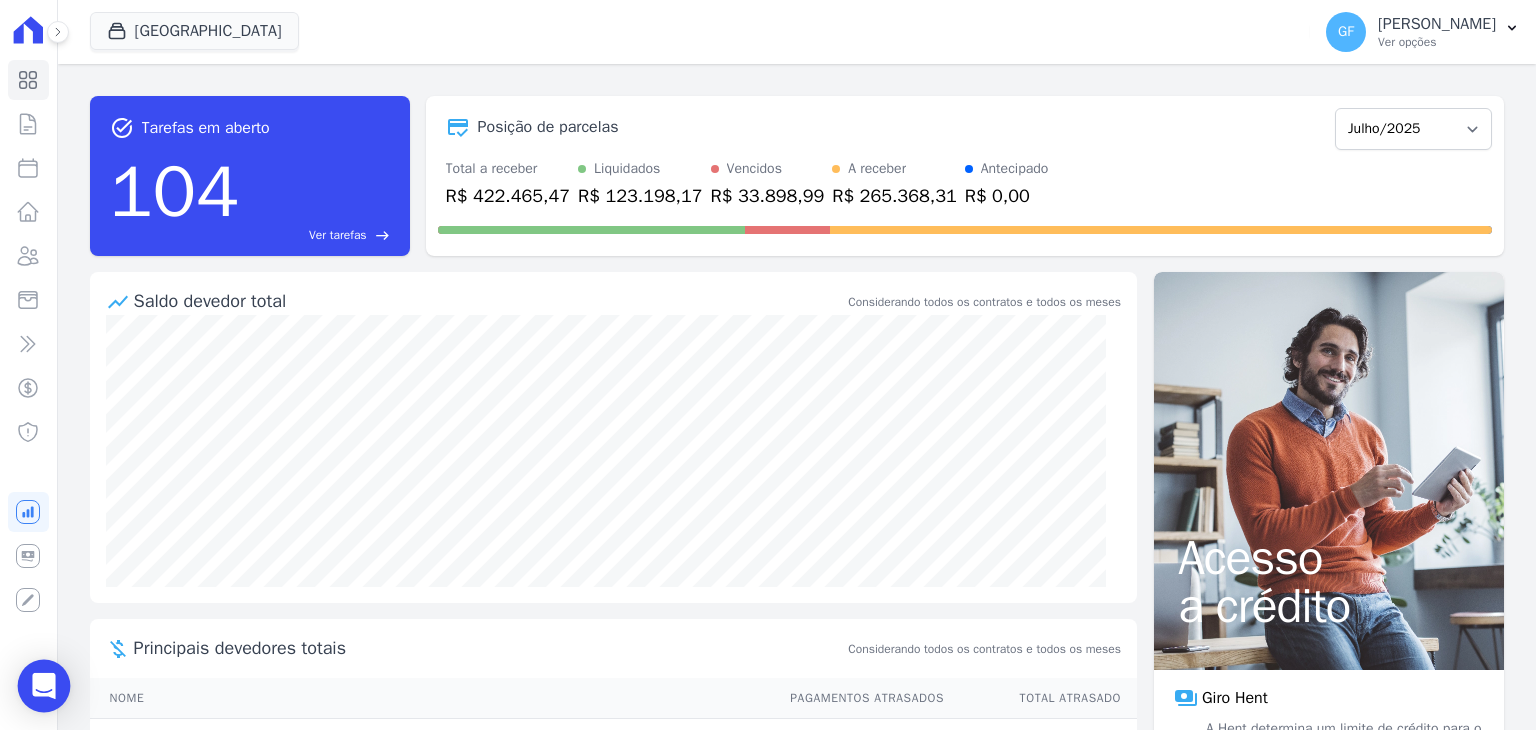 click 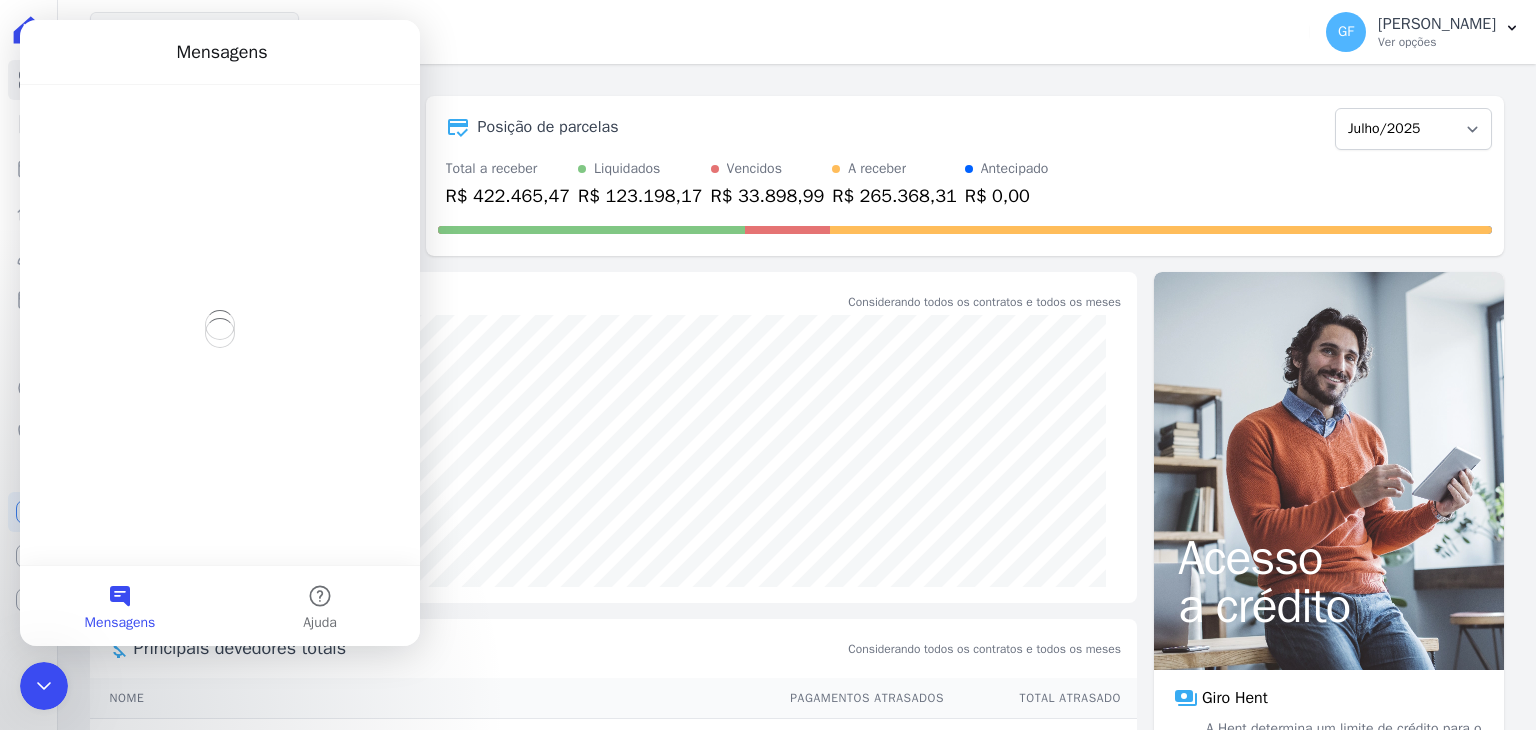 scroll, scrollTop: 0, scrollLeft: 0, axis: both 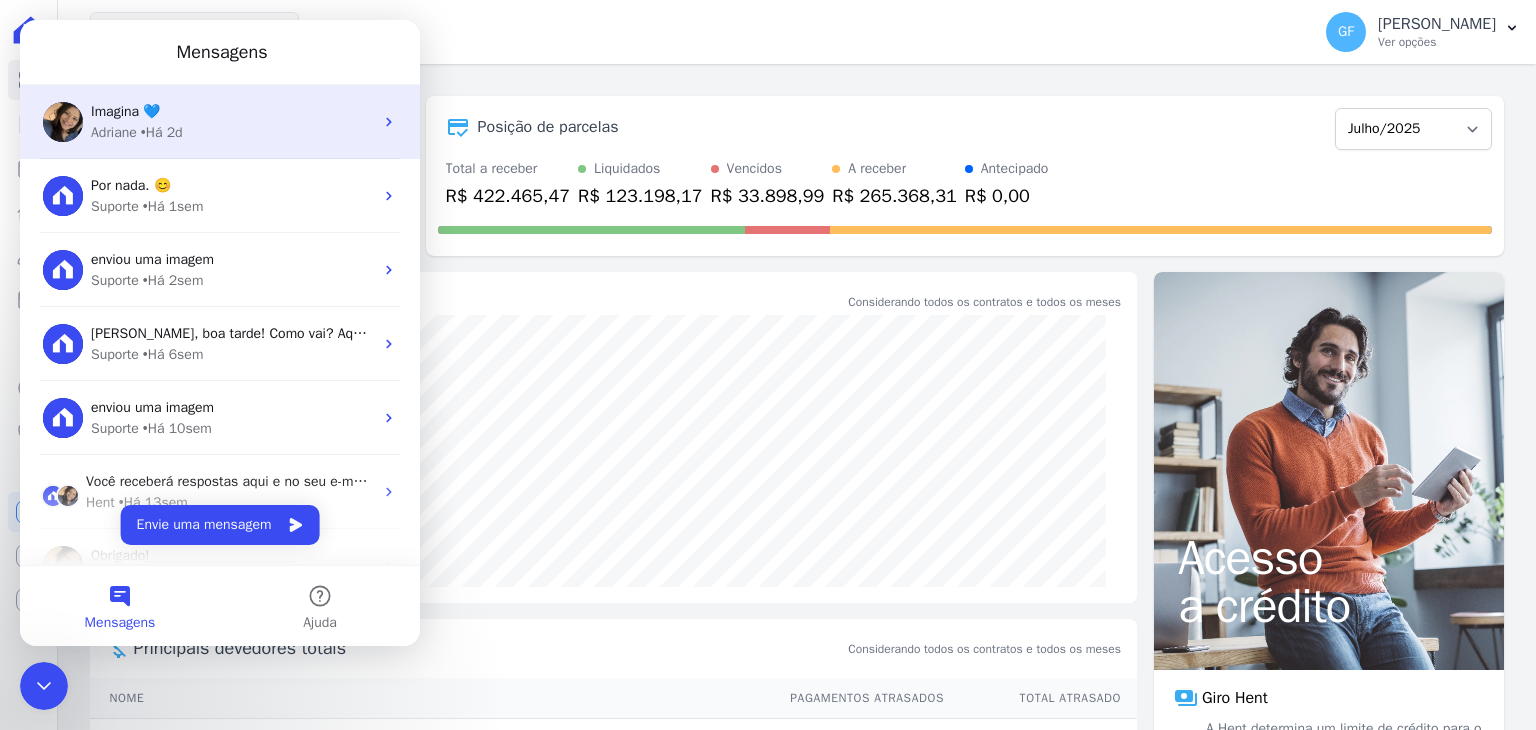 click on "Imagina 💙 Adriane •  Há 2d" at bounding box center (220, 122) 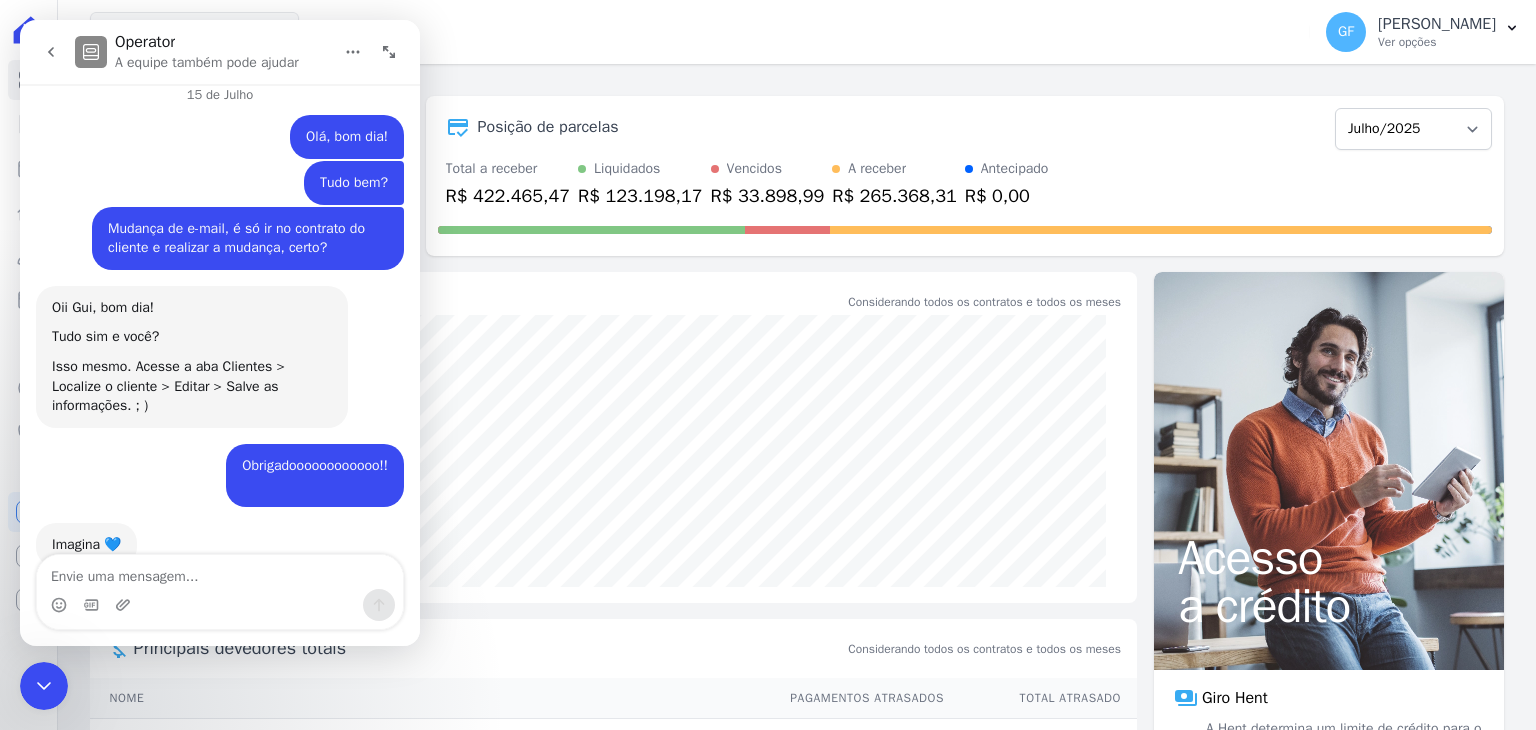 scroll, scrollTop: 15450, scrollLeft: 0, axis: vertical 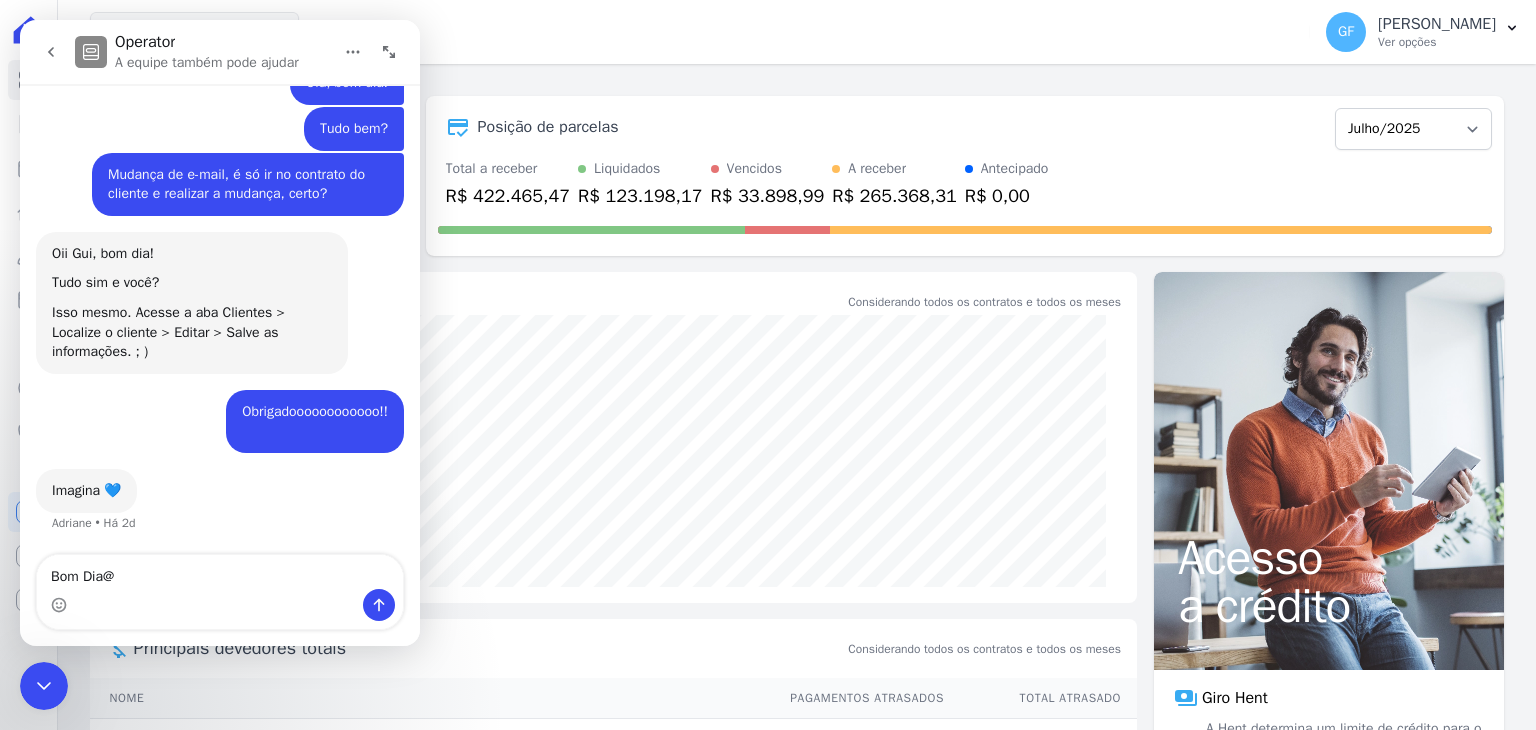 type on "Bom Dia@" 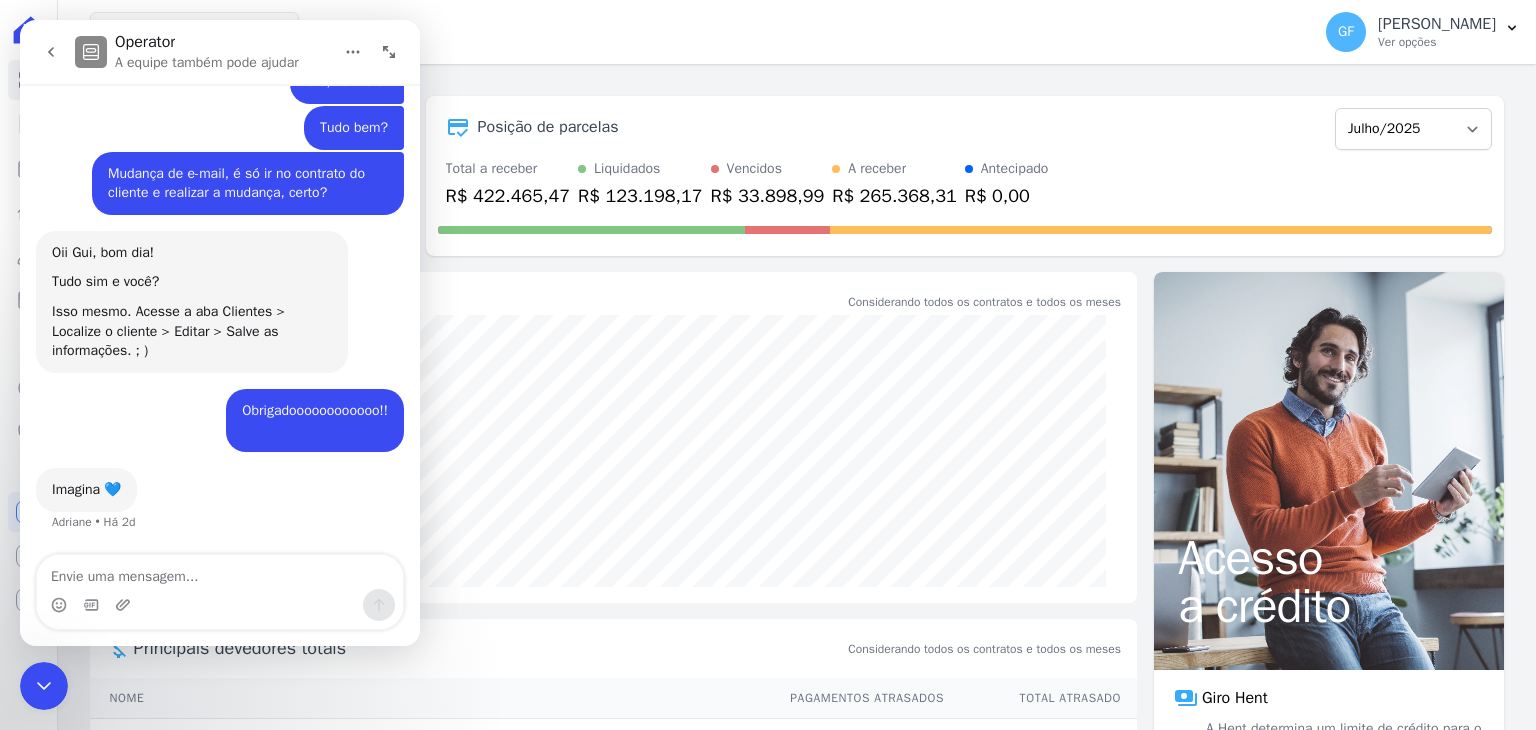 scroll, scrollTop: 15536, scrollLeft: 0, axis: vertical 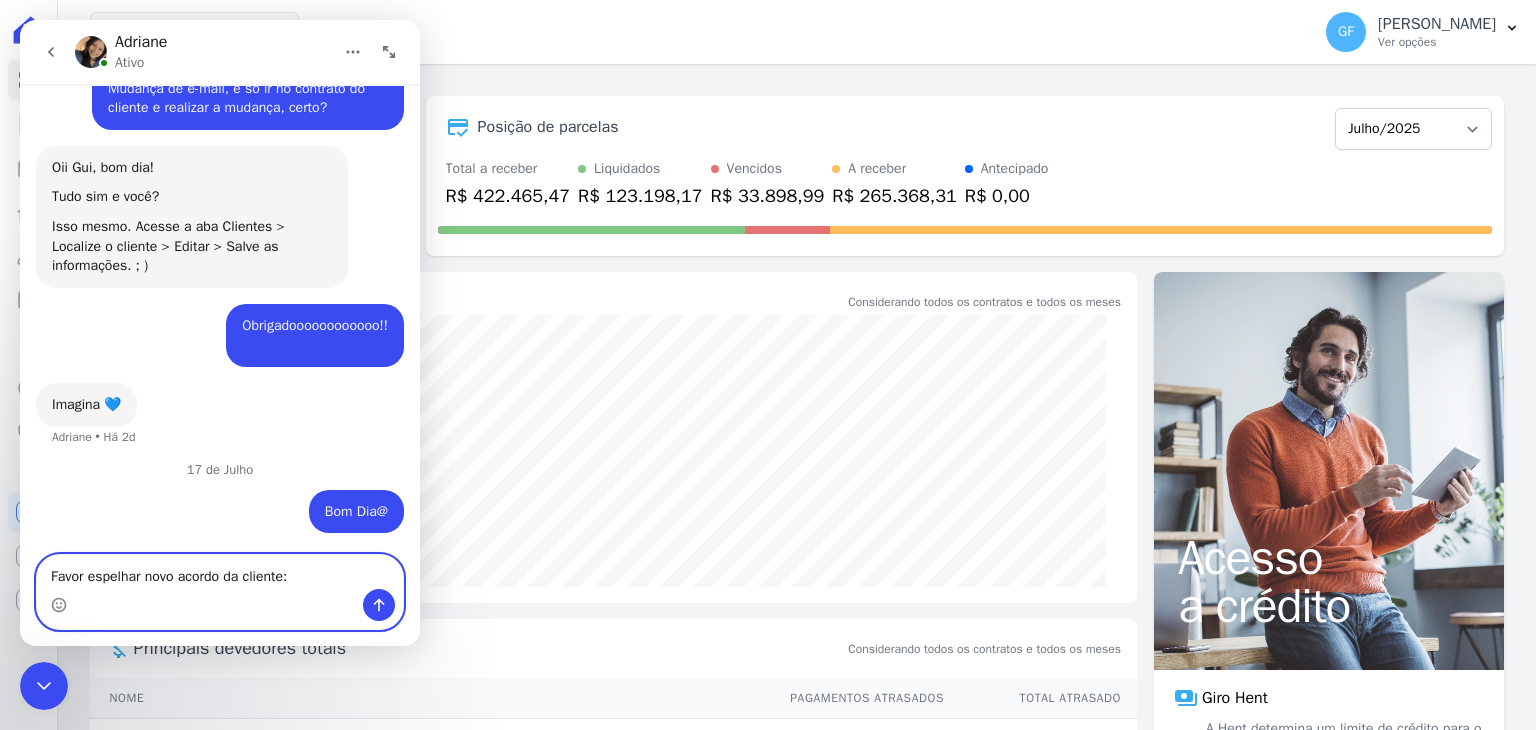 paste on "Emilly de Lima Duarte" 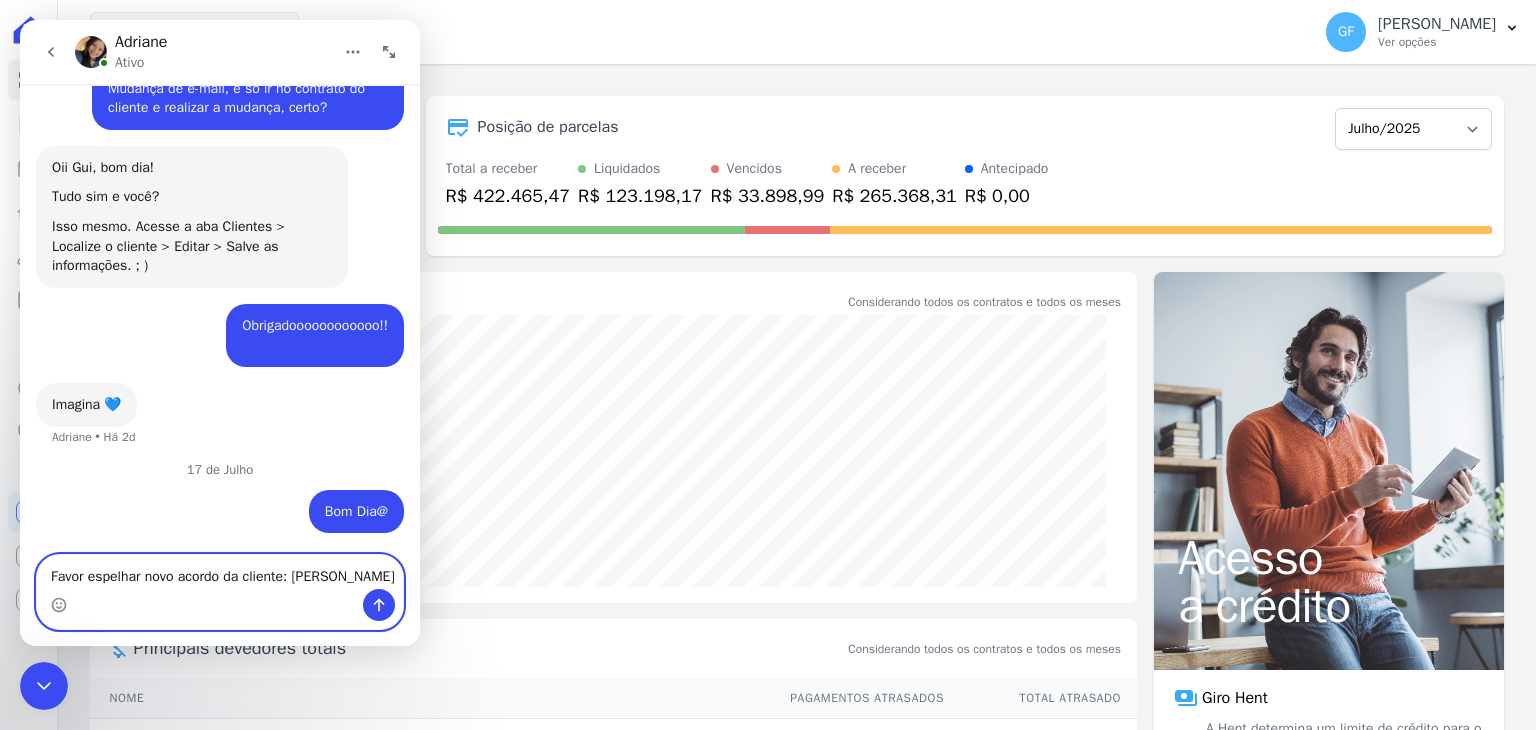 type 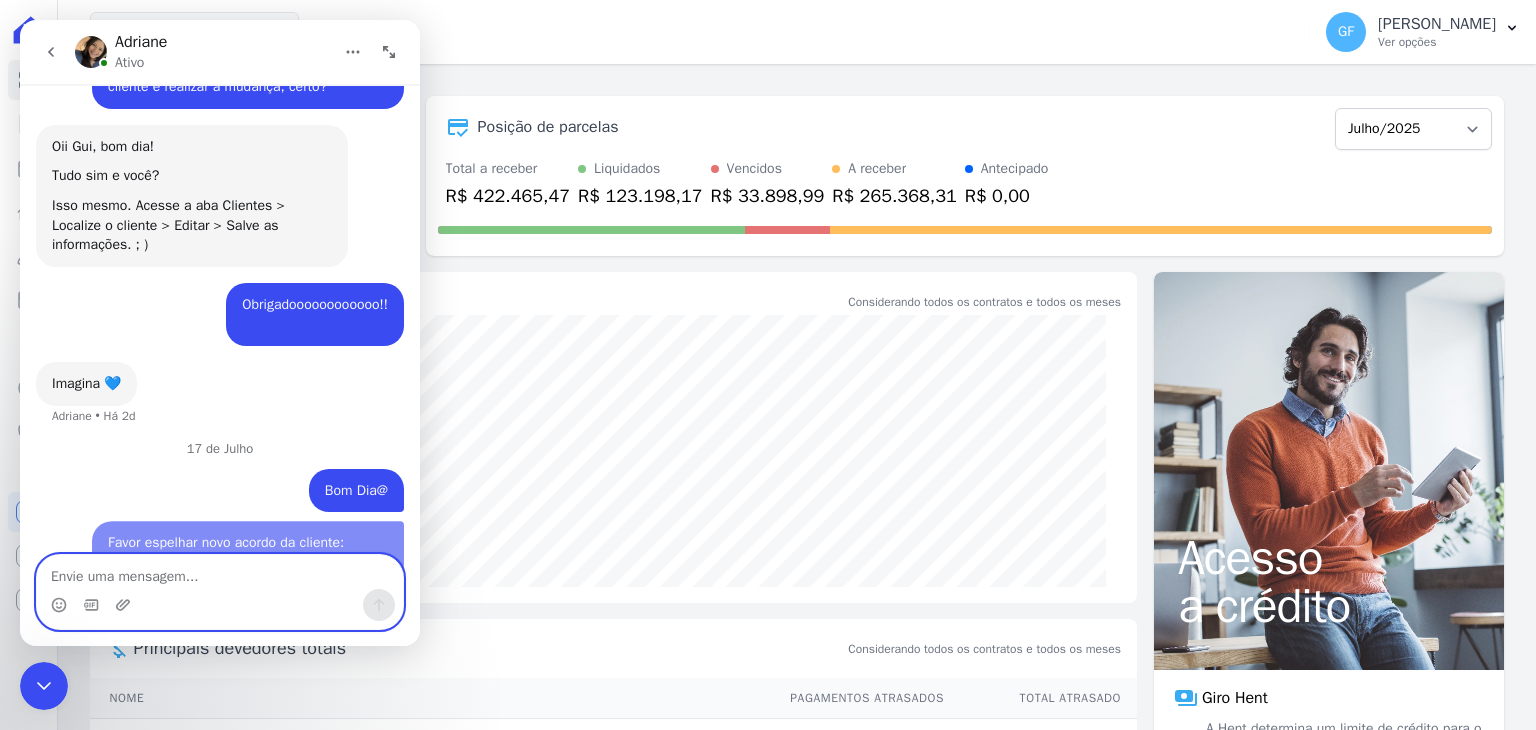 scroll, scrollTop: 15601, scrollLeft: 0, axis: vertical 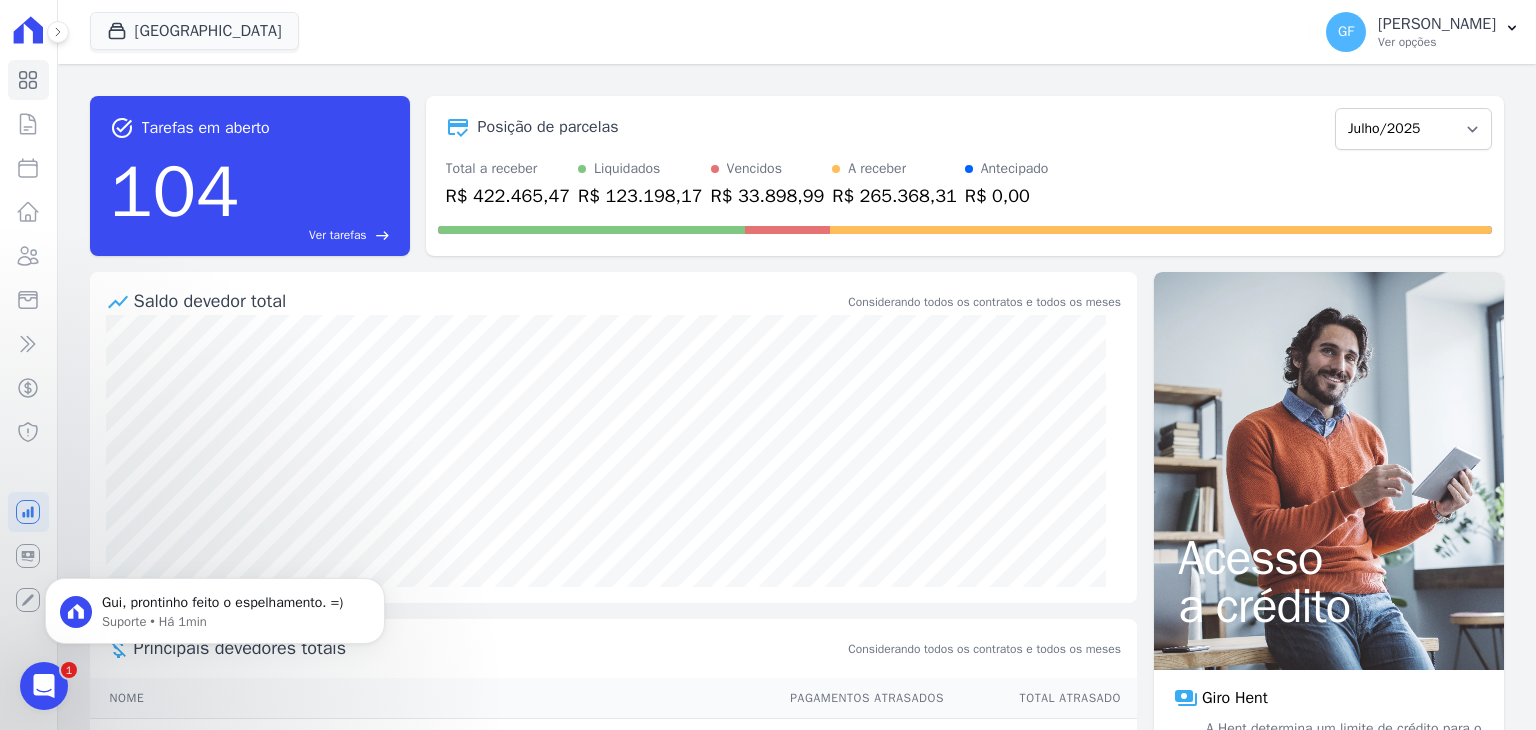 click at bounding box center (44, 686) 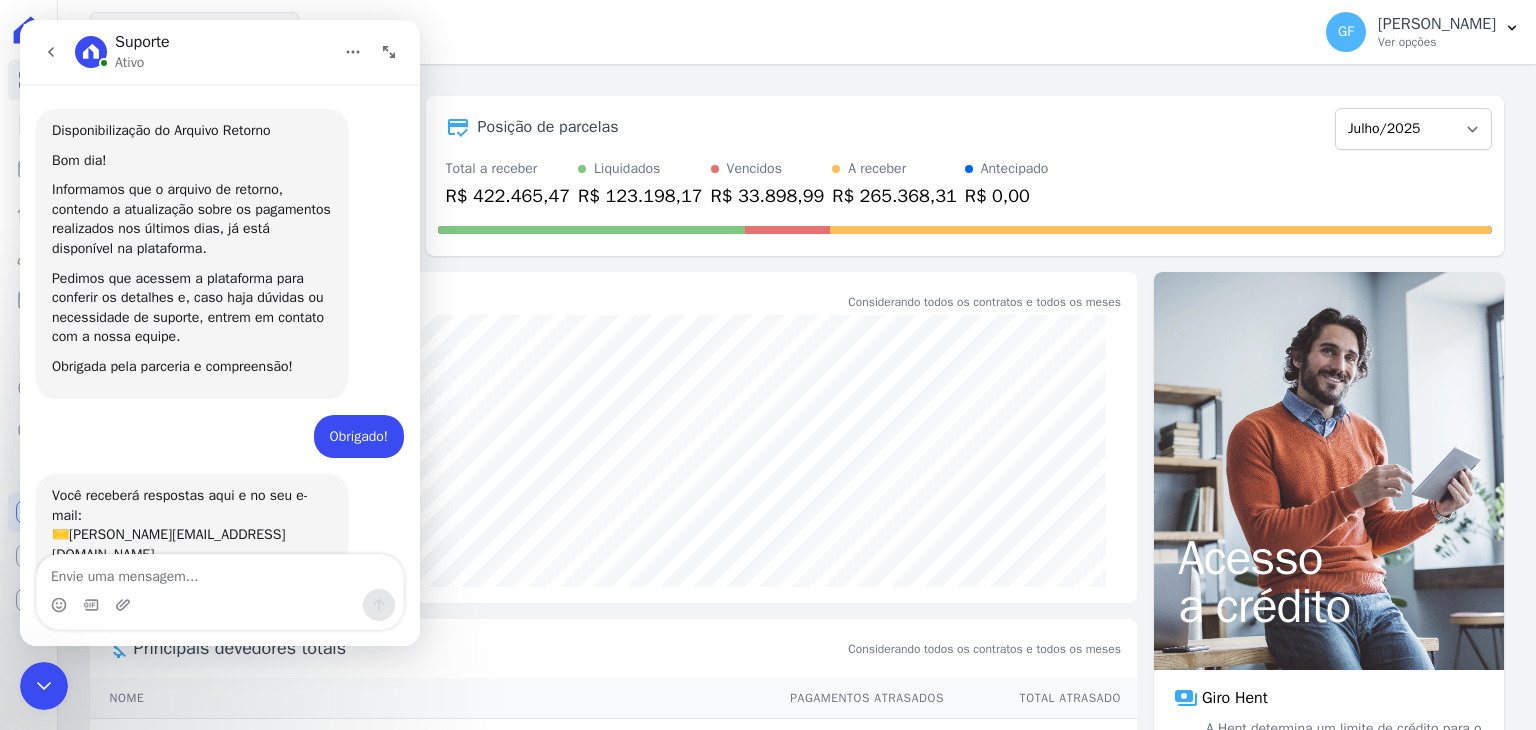 scroll, scrollTop: 2, scrollLeft: 0, axis: vertical 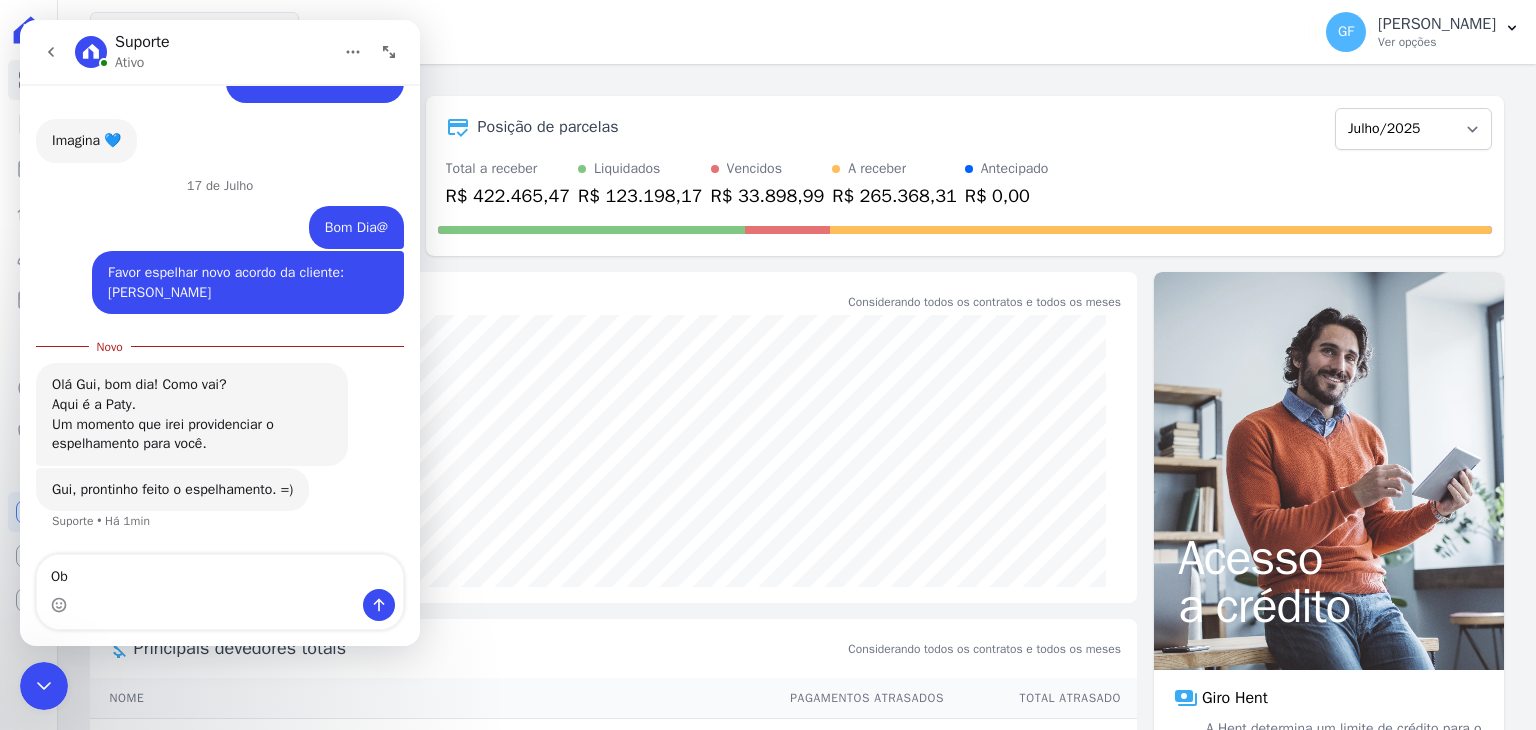 type on "O" 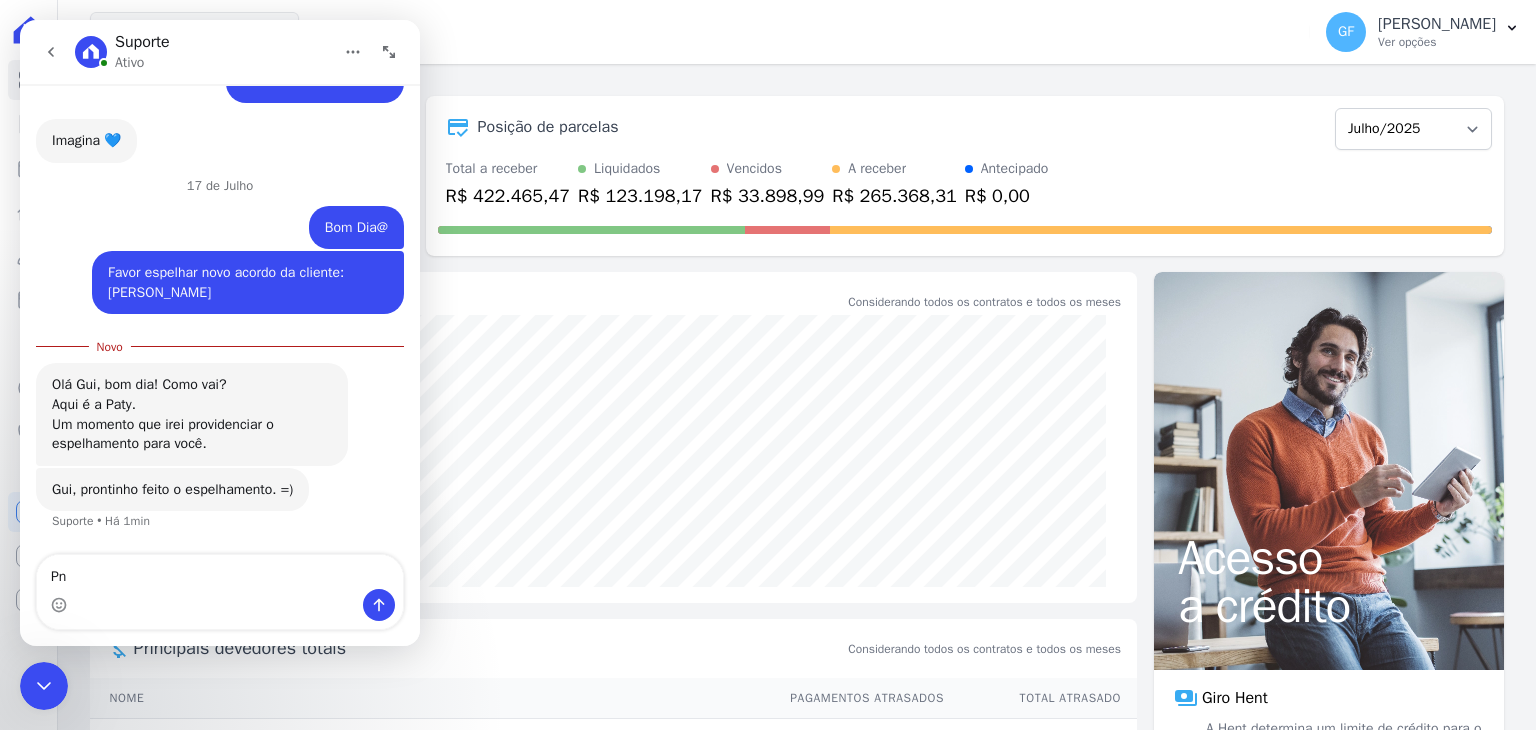 type on "P" 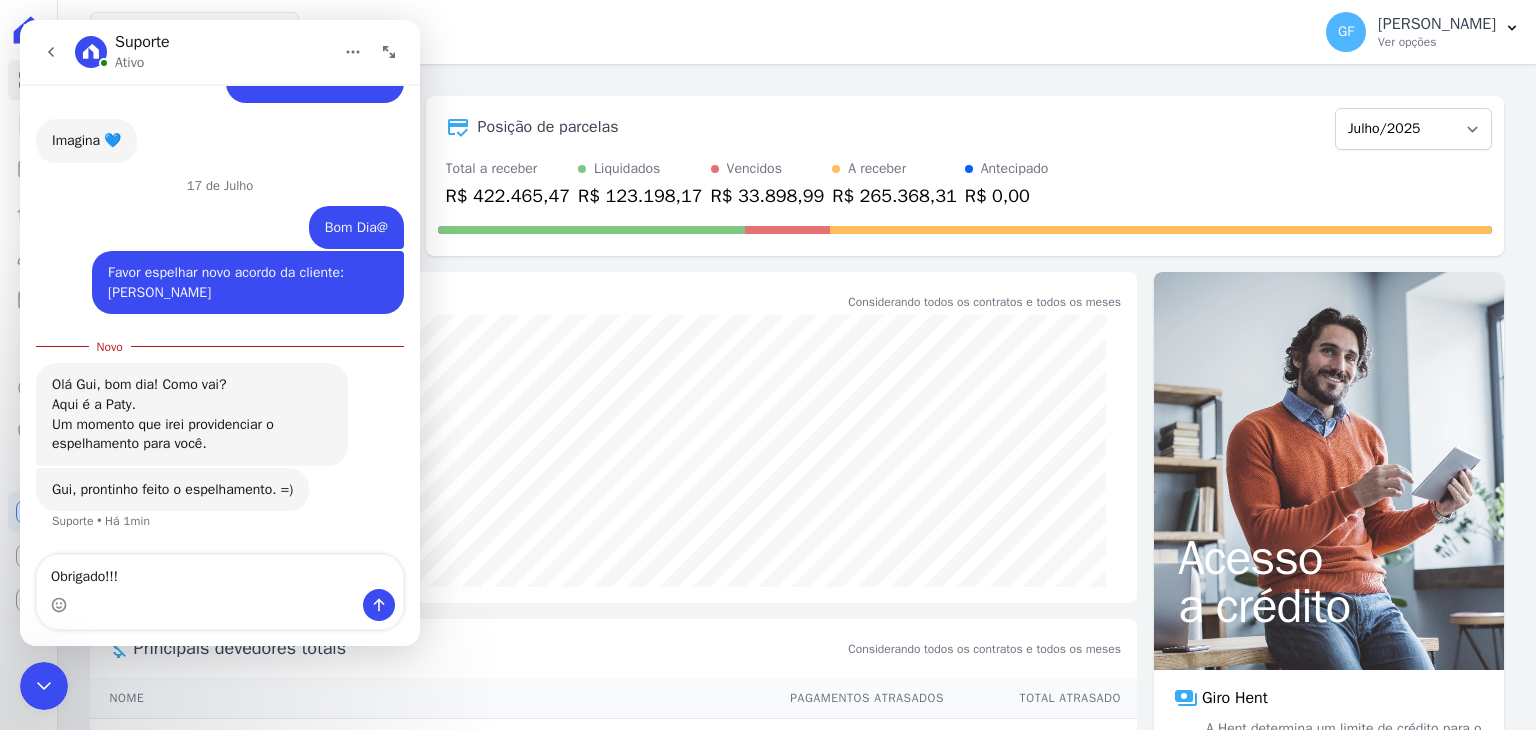 type on "Obrigado!!!!" 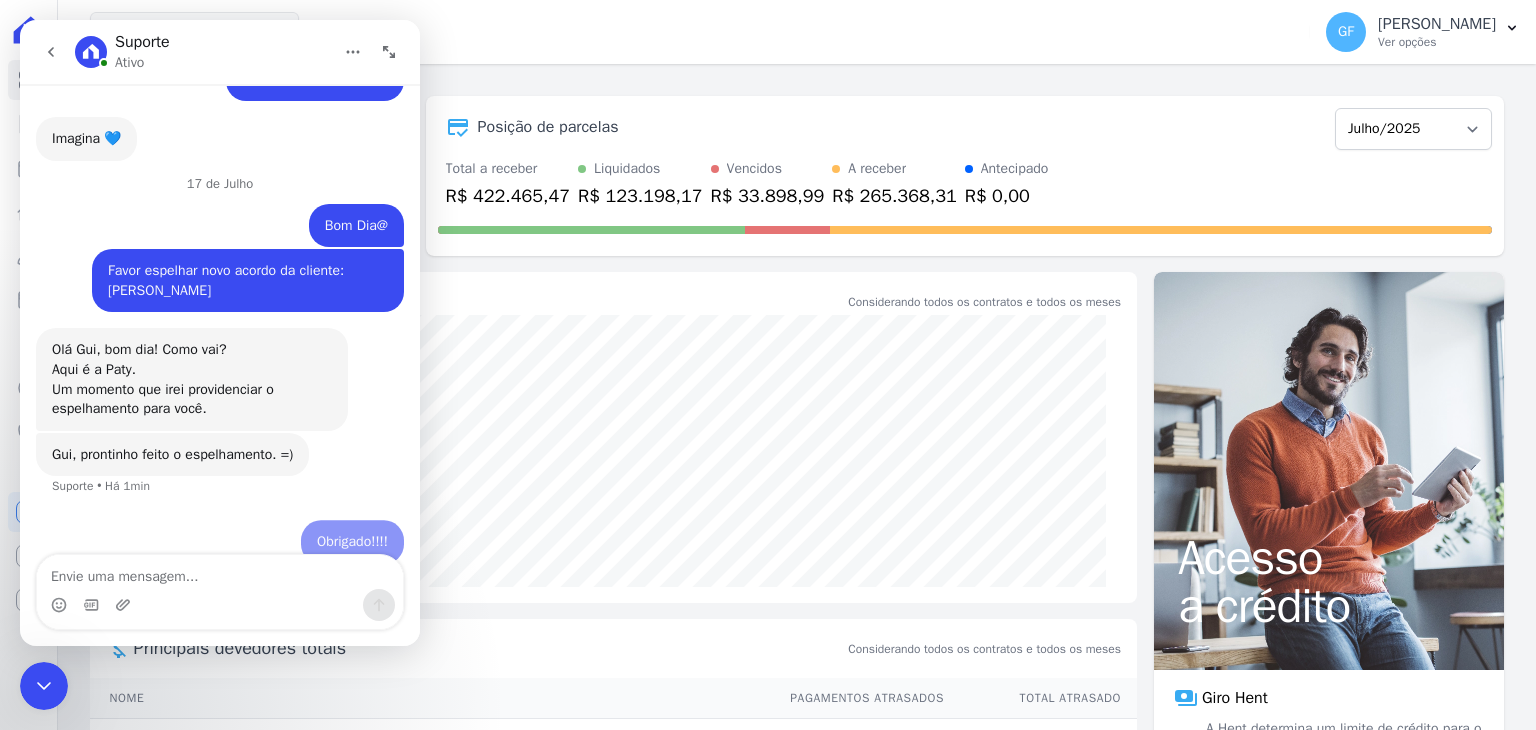 scroll, scrollTop: 15825, scrollLeft: 0, axis: vertical 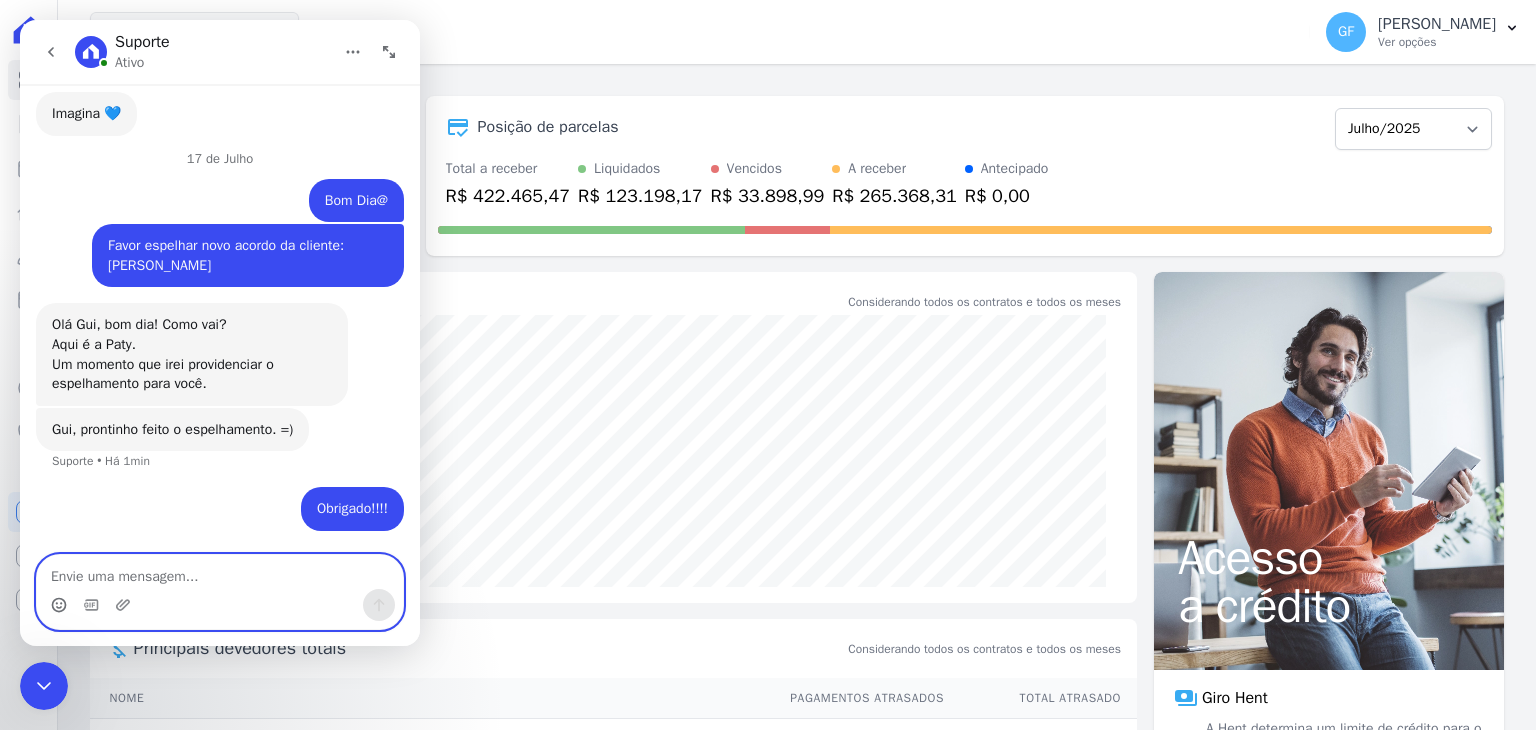 click 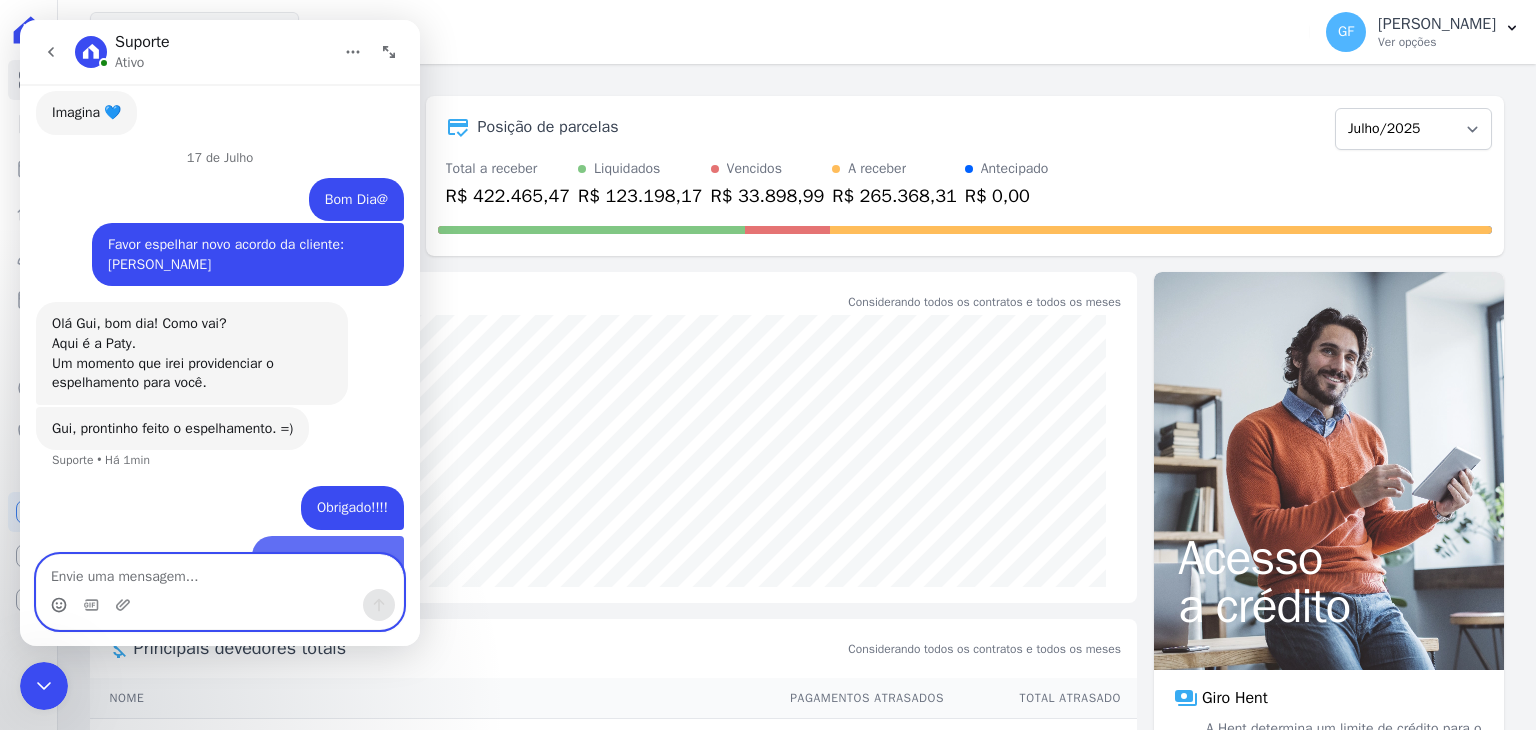scroll, scrollTop: 15959, scrollLeft: 0, axis: vertical 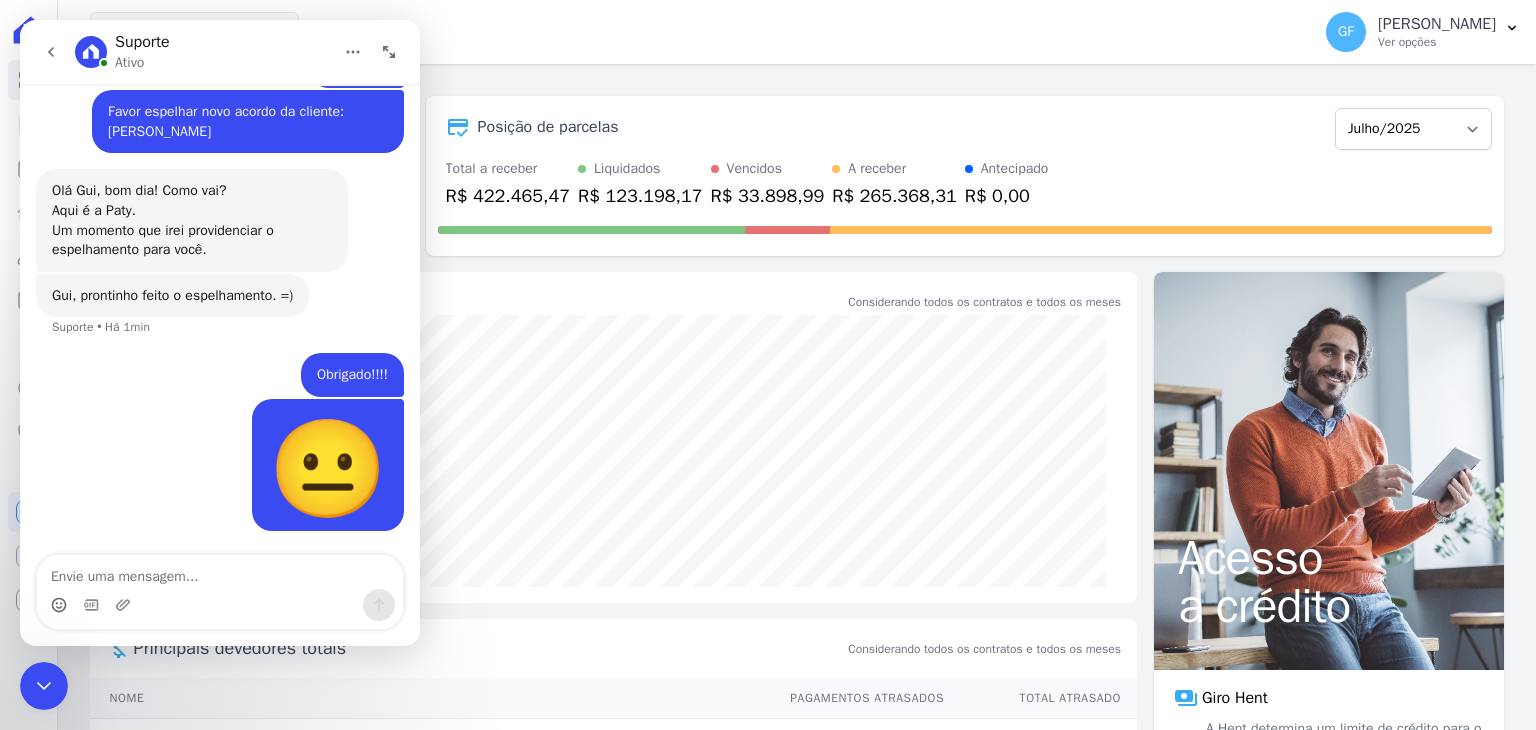 click 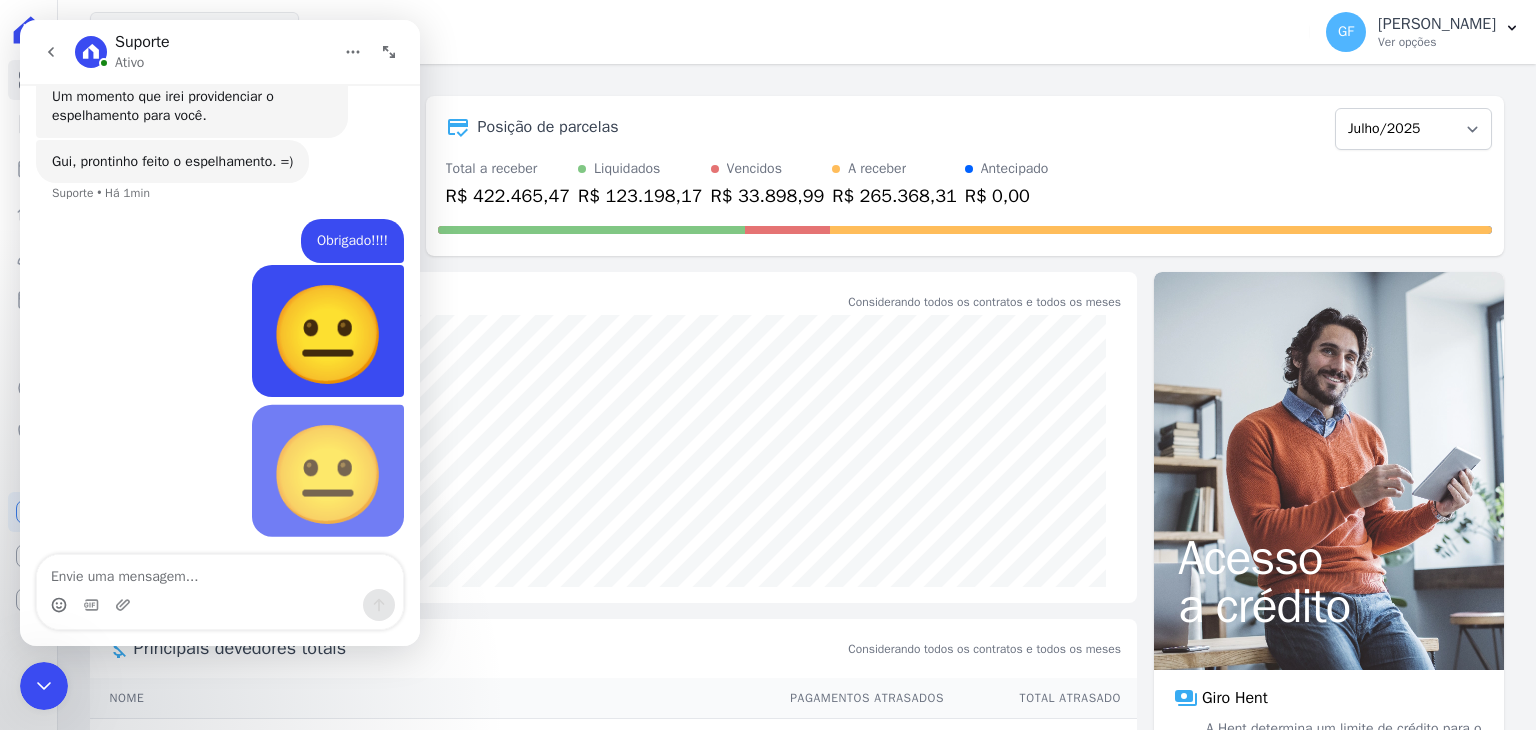 click on "😐 Guilherme    •   Agora" at bounding box center [220, 332] 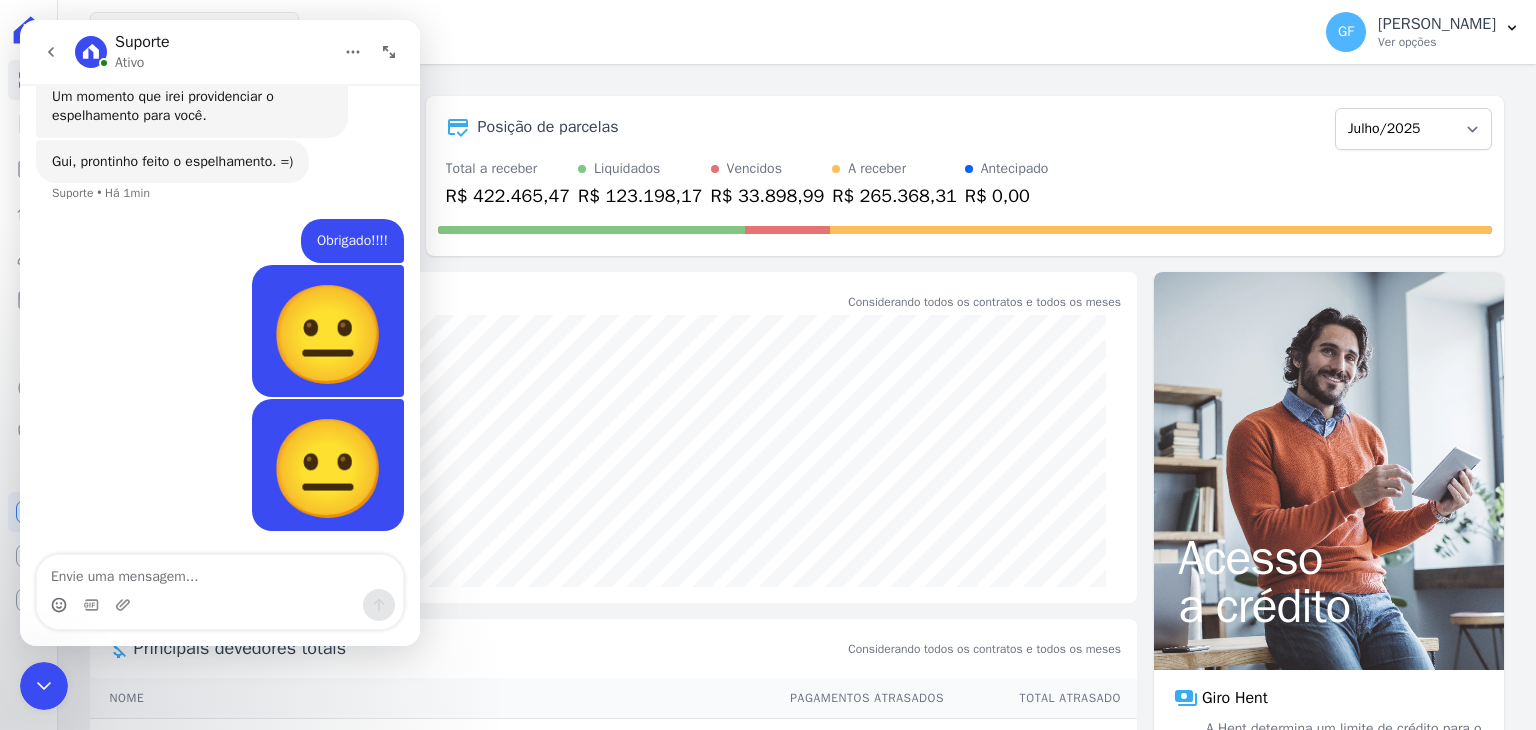 scroll, scrollTop: 16093, scrollLeft: 0, axis: vertical 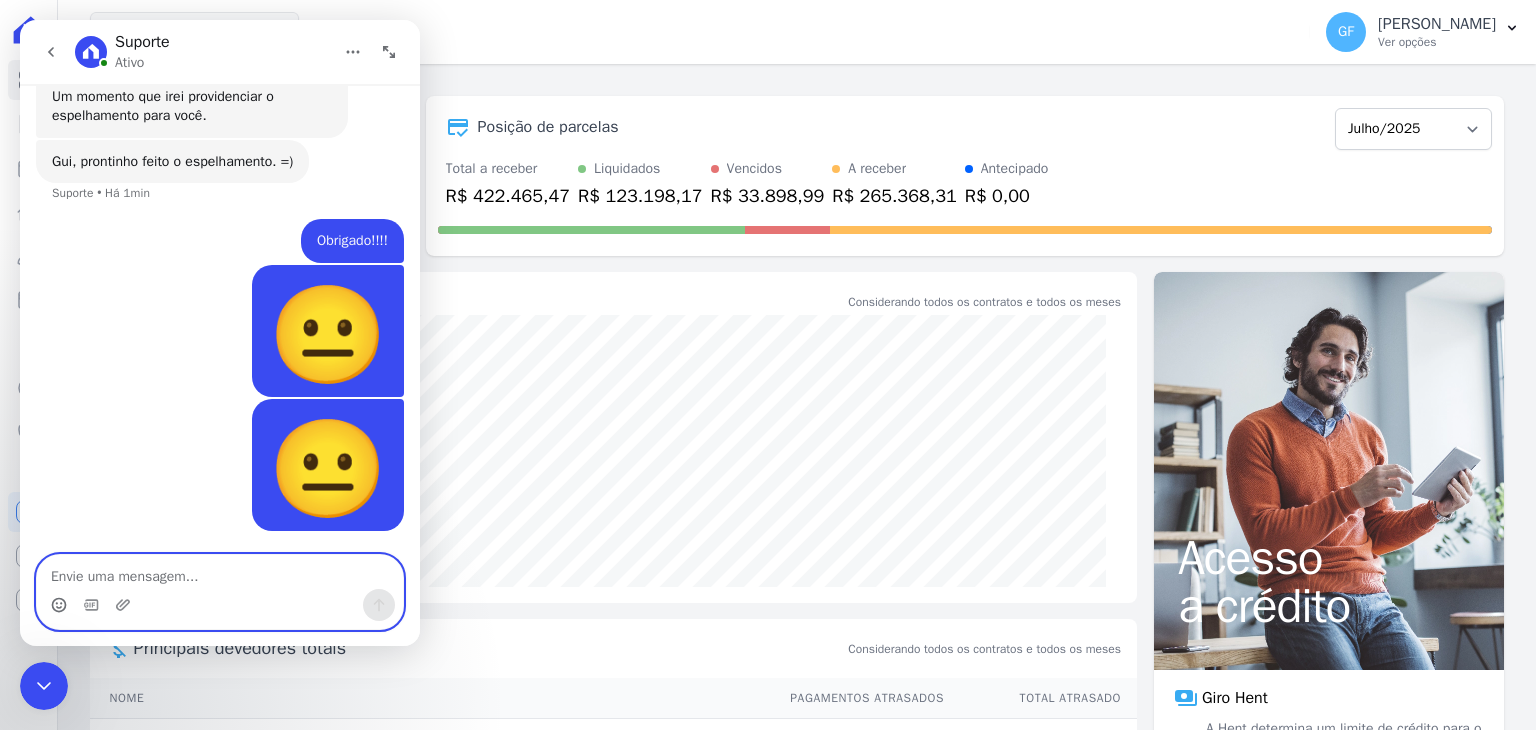 click 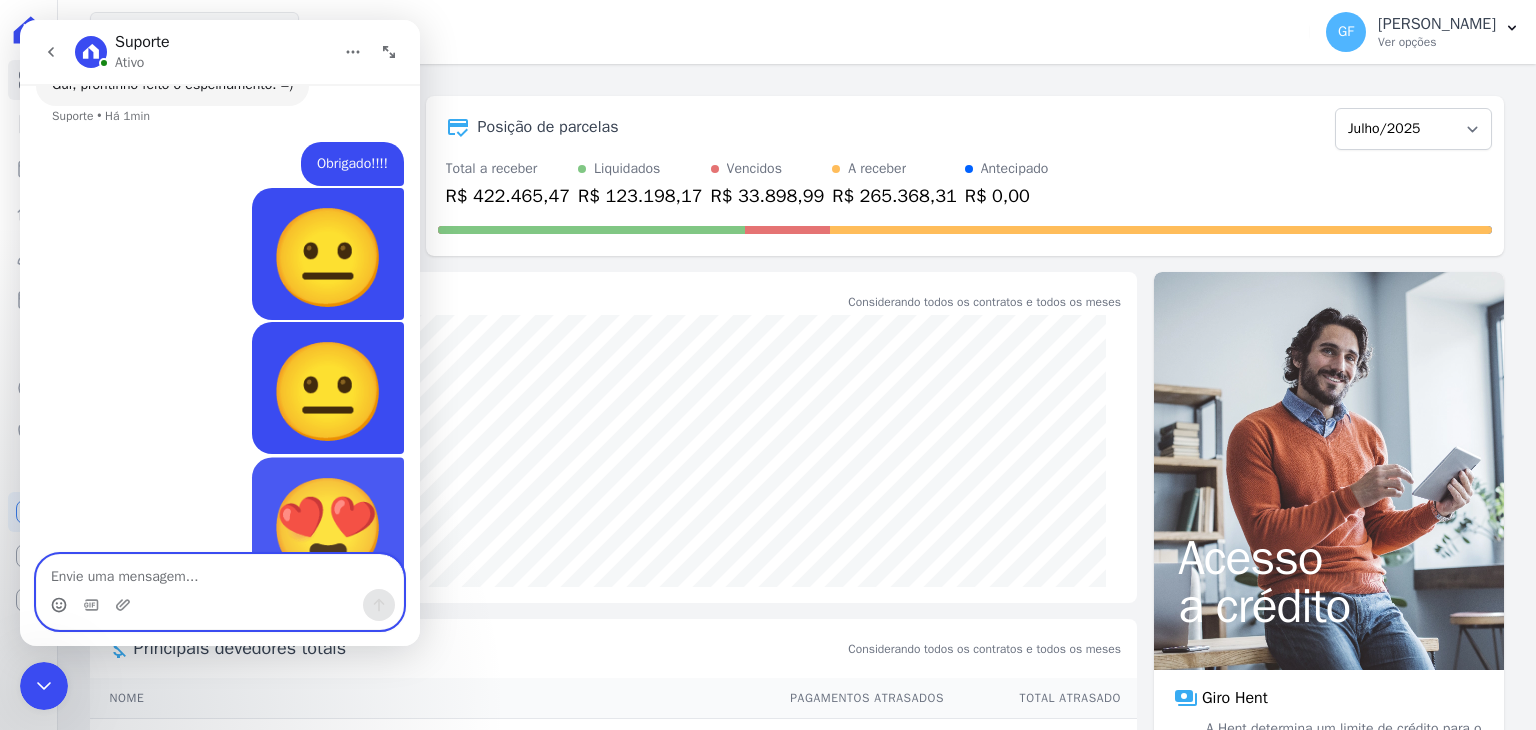 scroll, scrollTop: 16227, scrollLeft: 0, axis: vertical 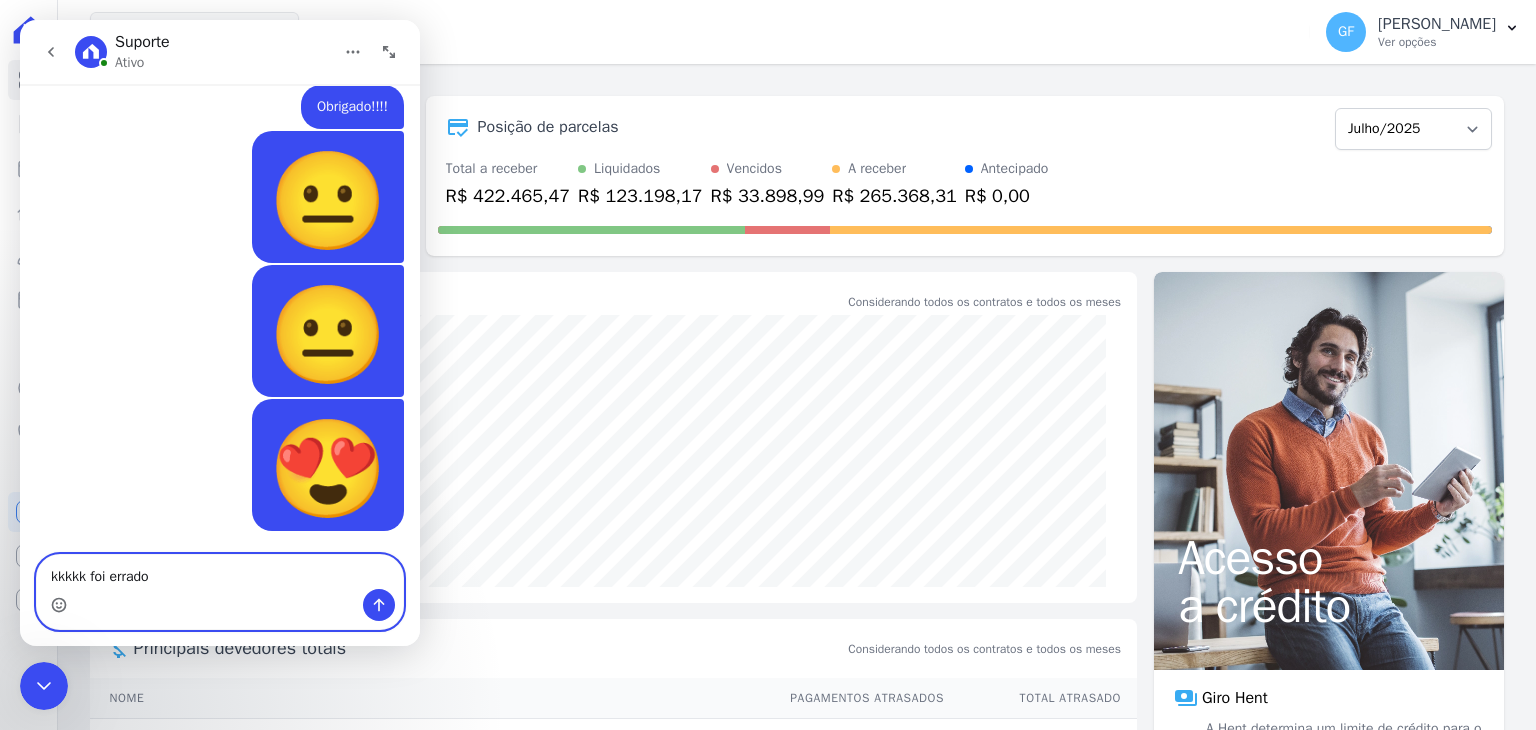 type on "kkkkk foi errado" 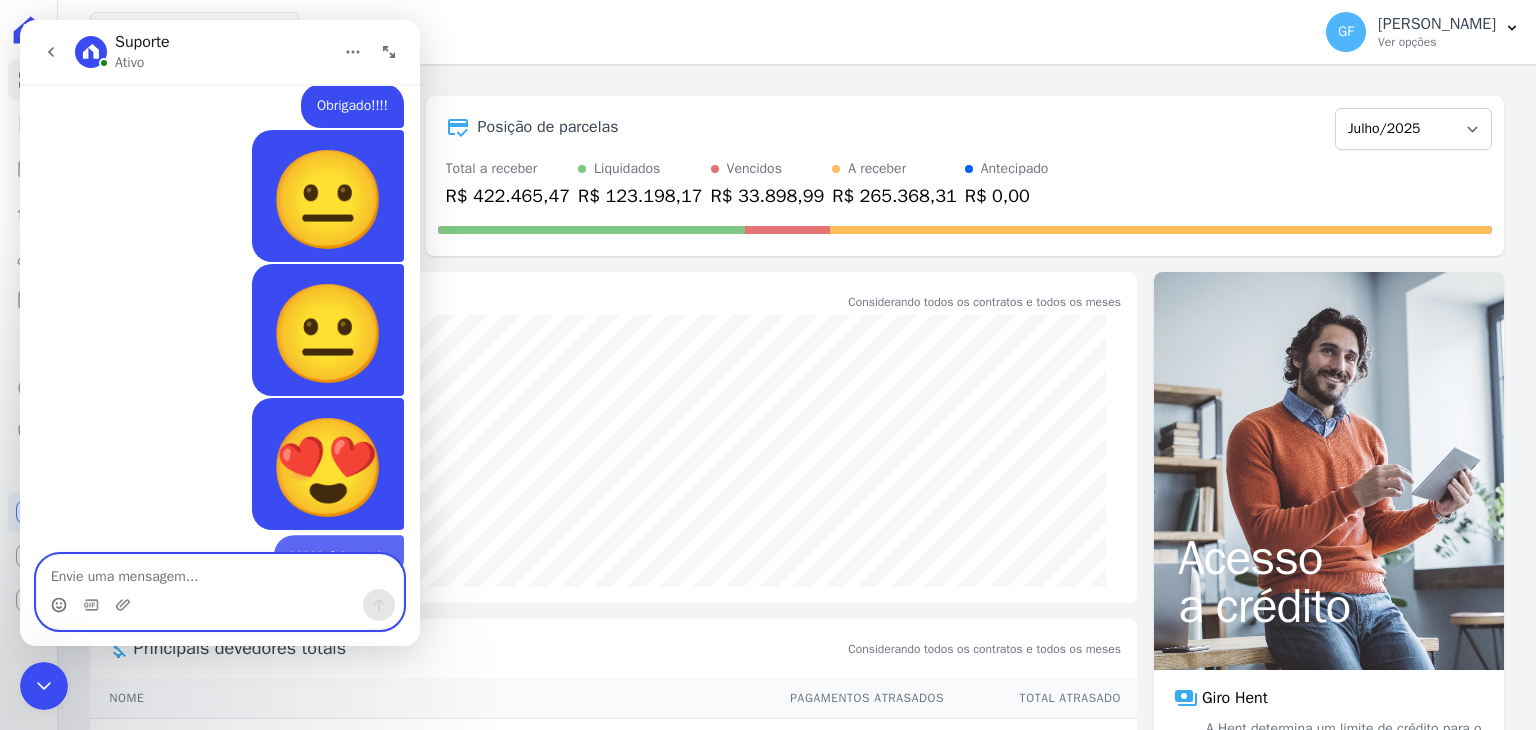 scroll, scrollTop: 16272, scrollLeft: 0, axis: vertical 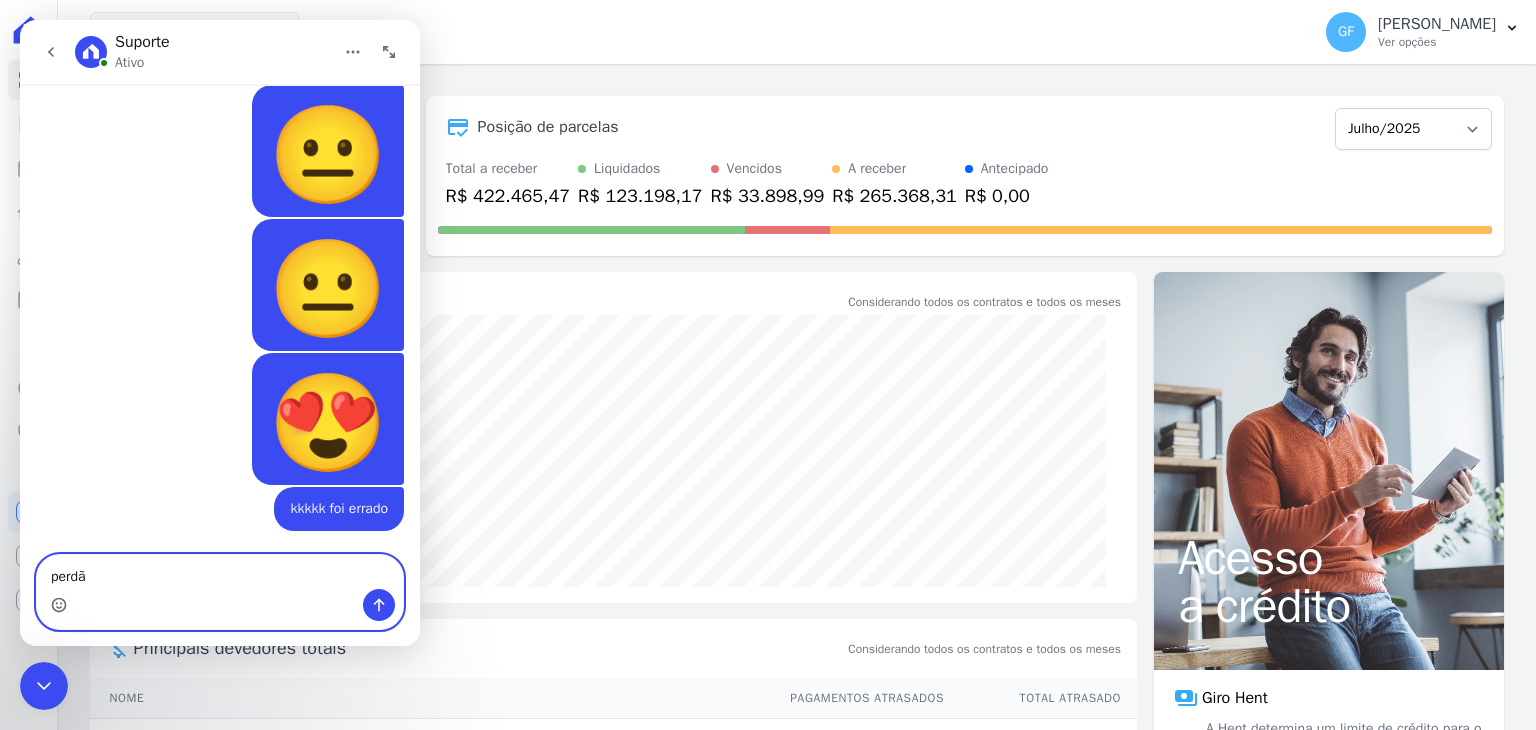 type on "perdão" 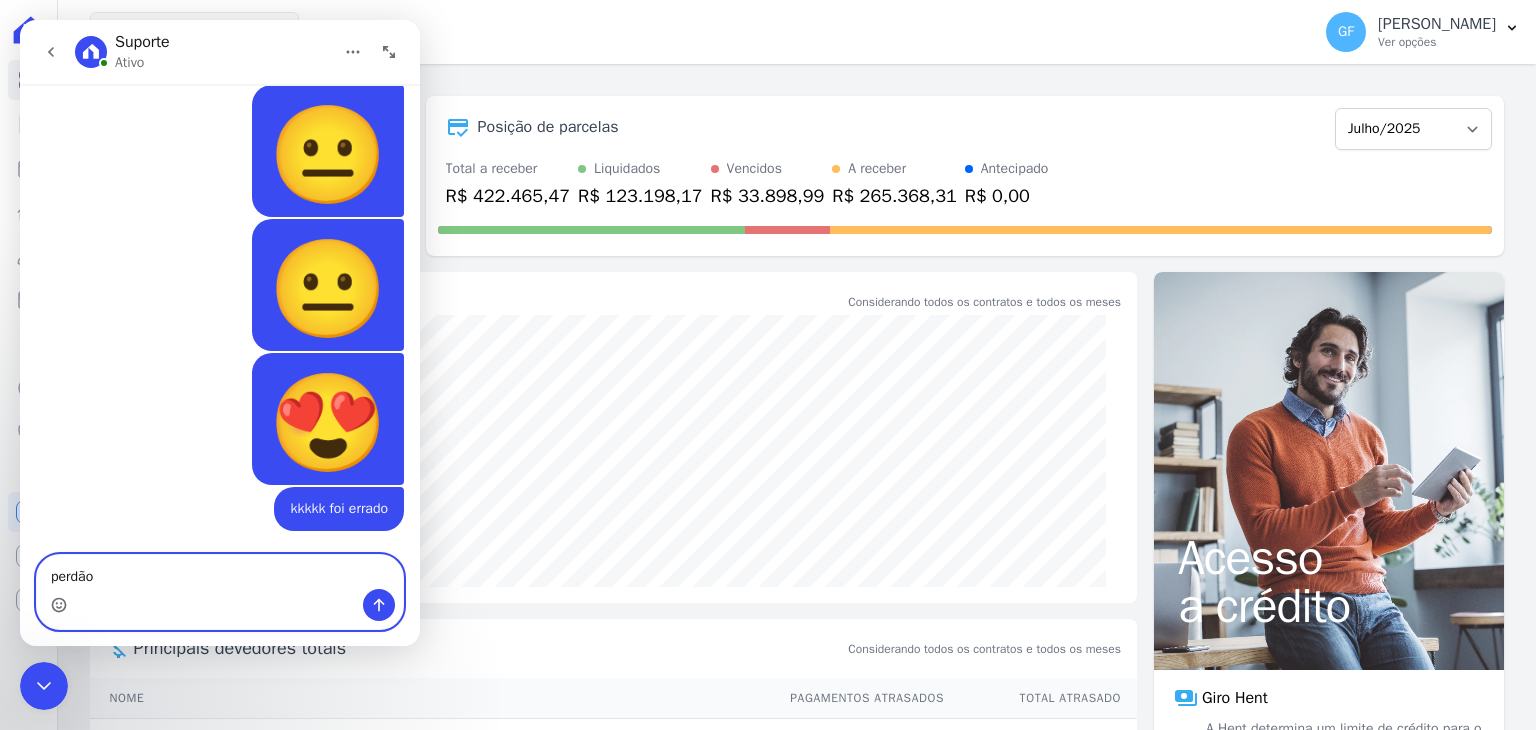 type 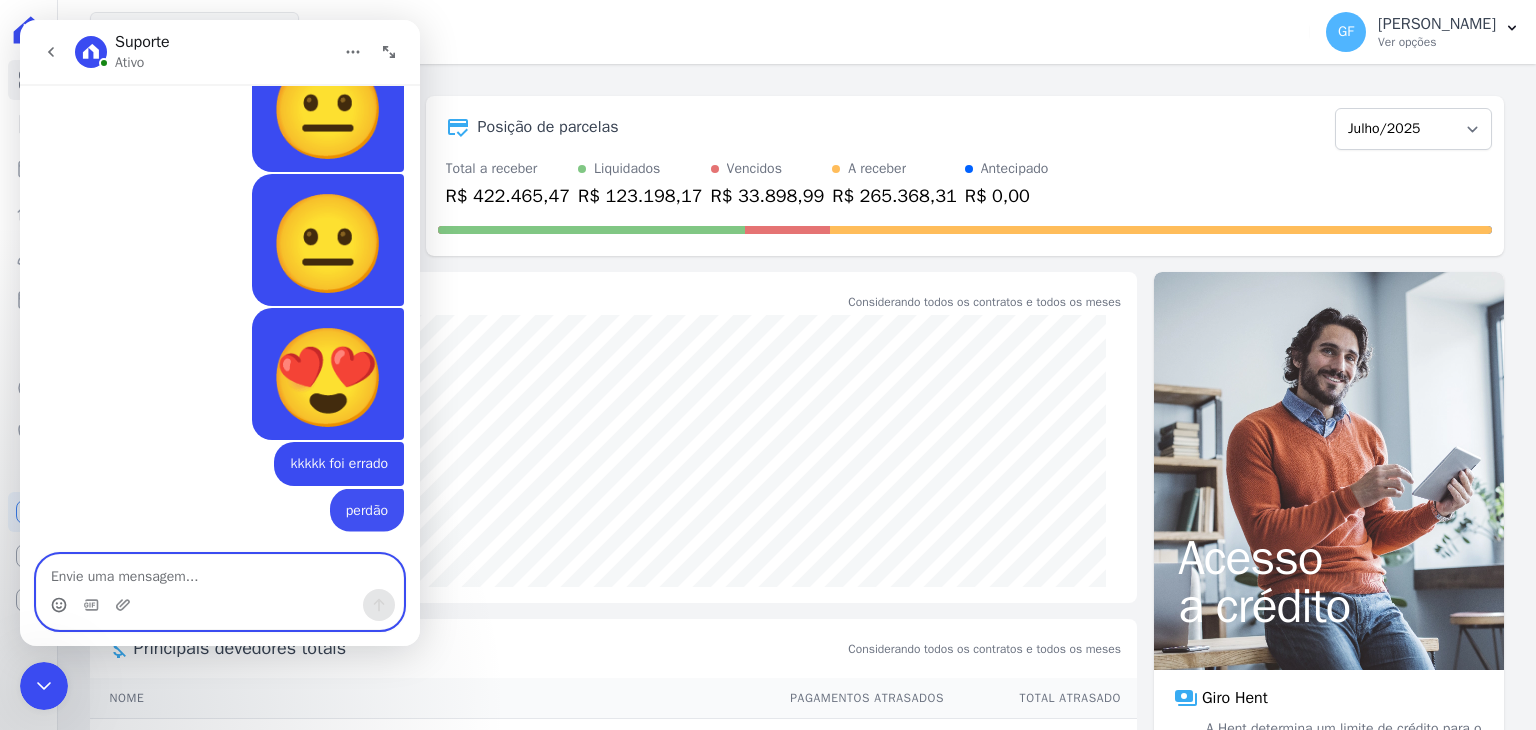 scroll, scrollTop: 16318, scrollLeft: 0, axis: vertical 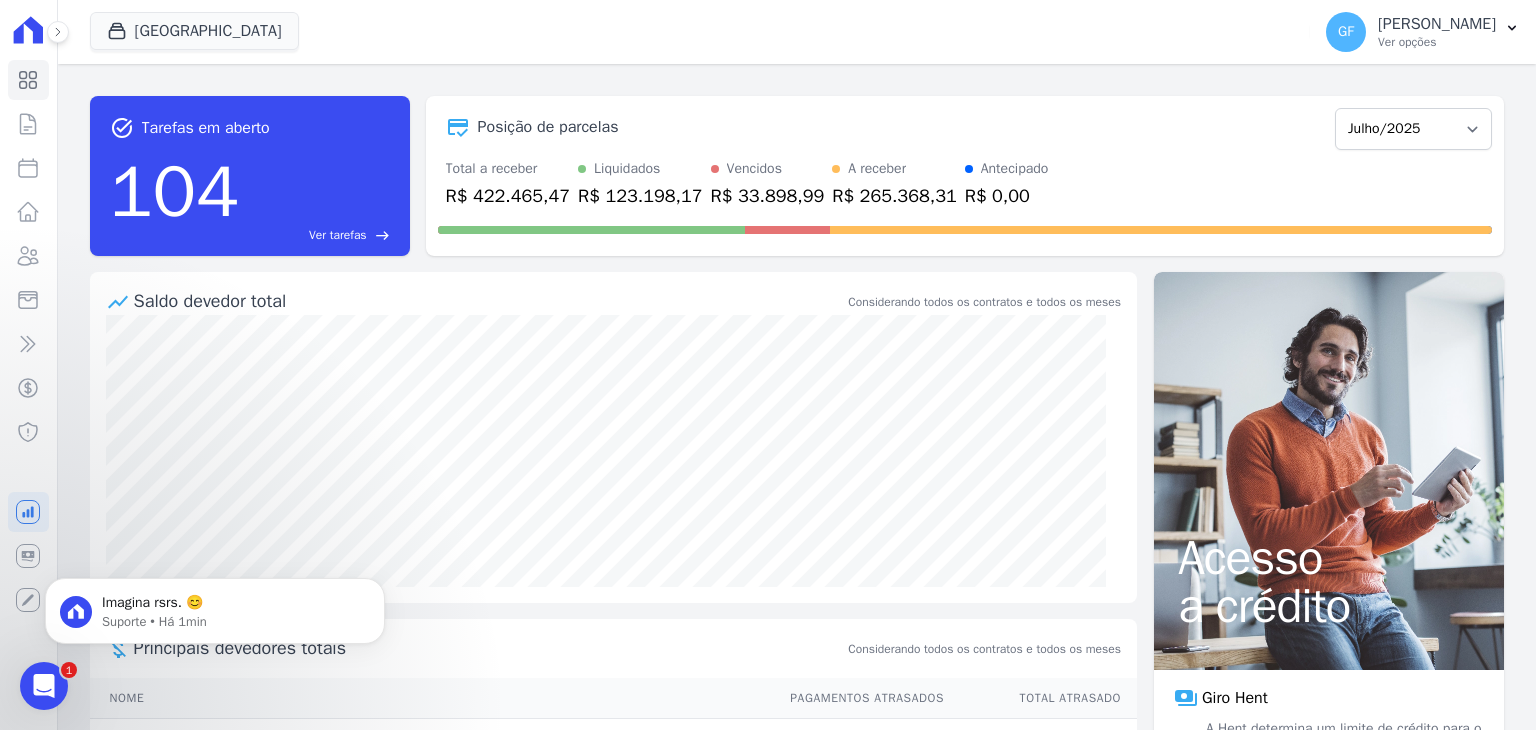 click at bounding box center (44, 686) 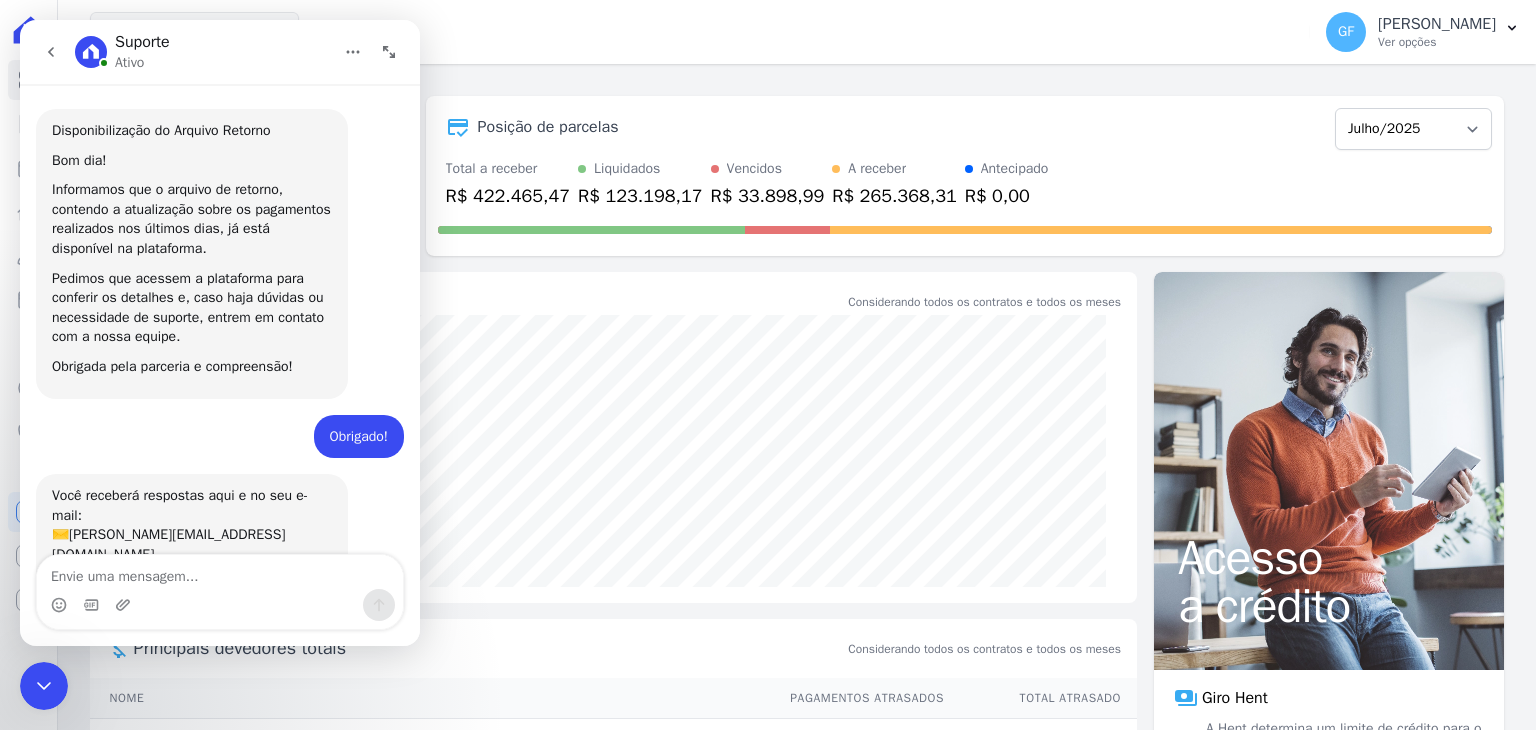 scroll, scrollTop: 23, scrollLeft: 0, axis: vertical 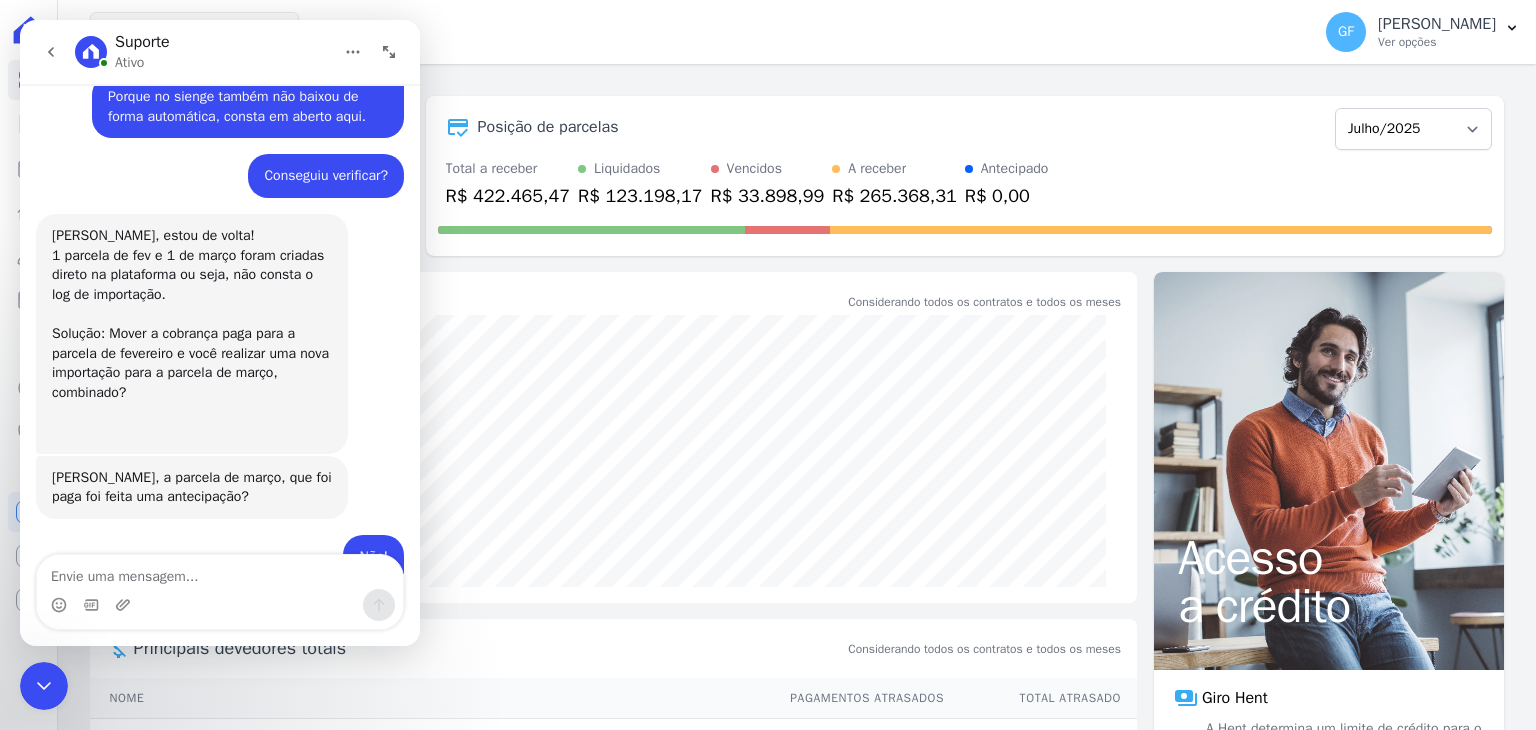 click at bounding box center [44, 686] 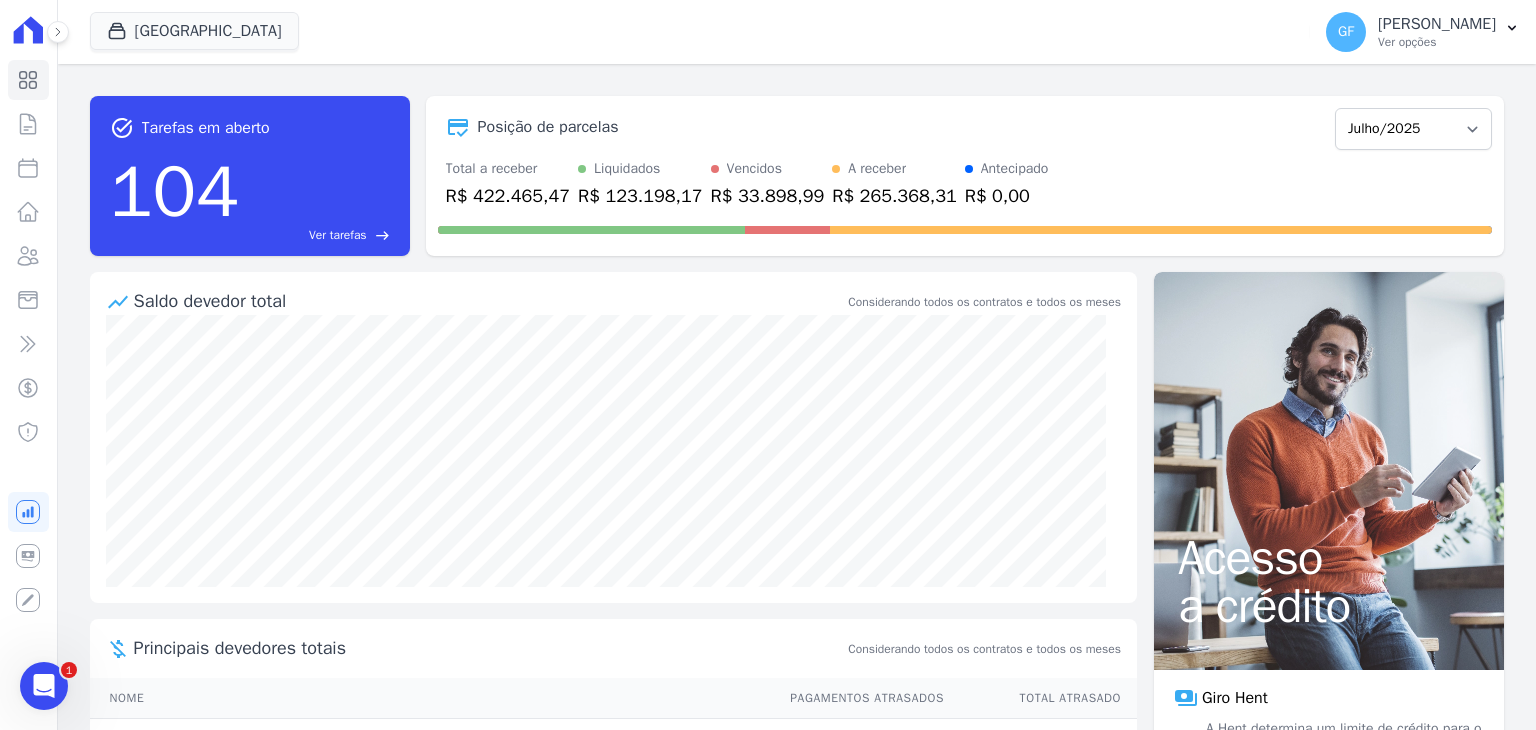 scroll, scrollTop: 16411, scrollLeft: 0, axis: vertical 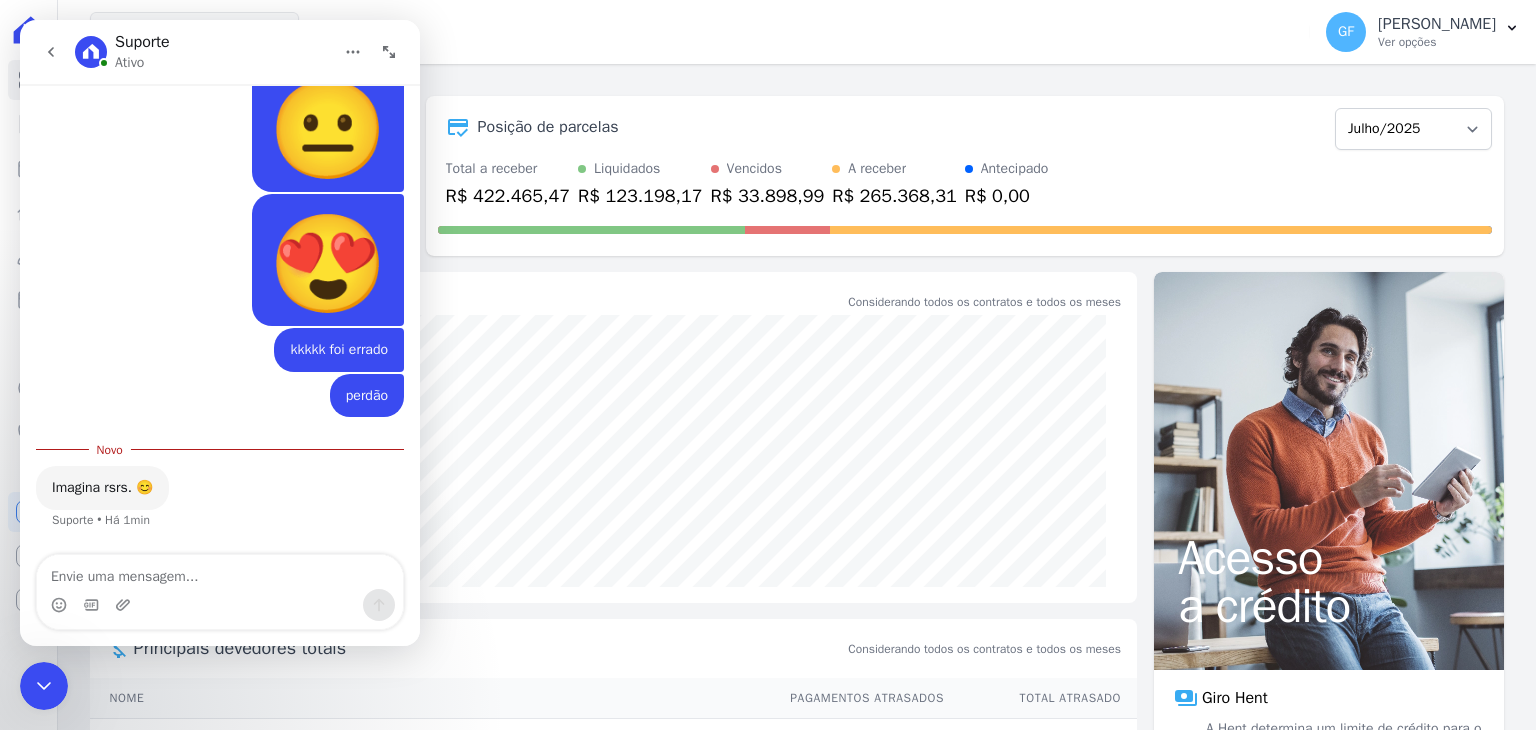 click at bounding box center (44, 686) 